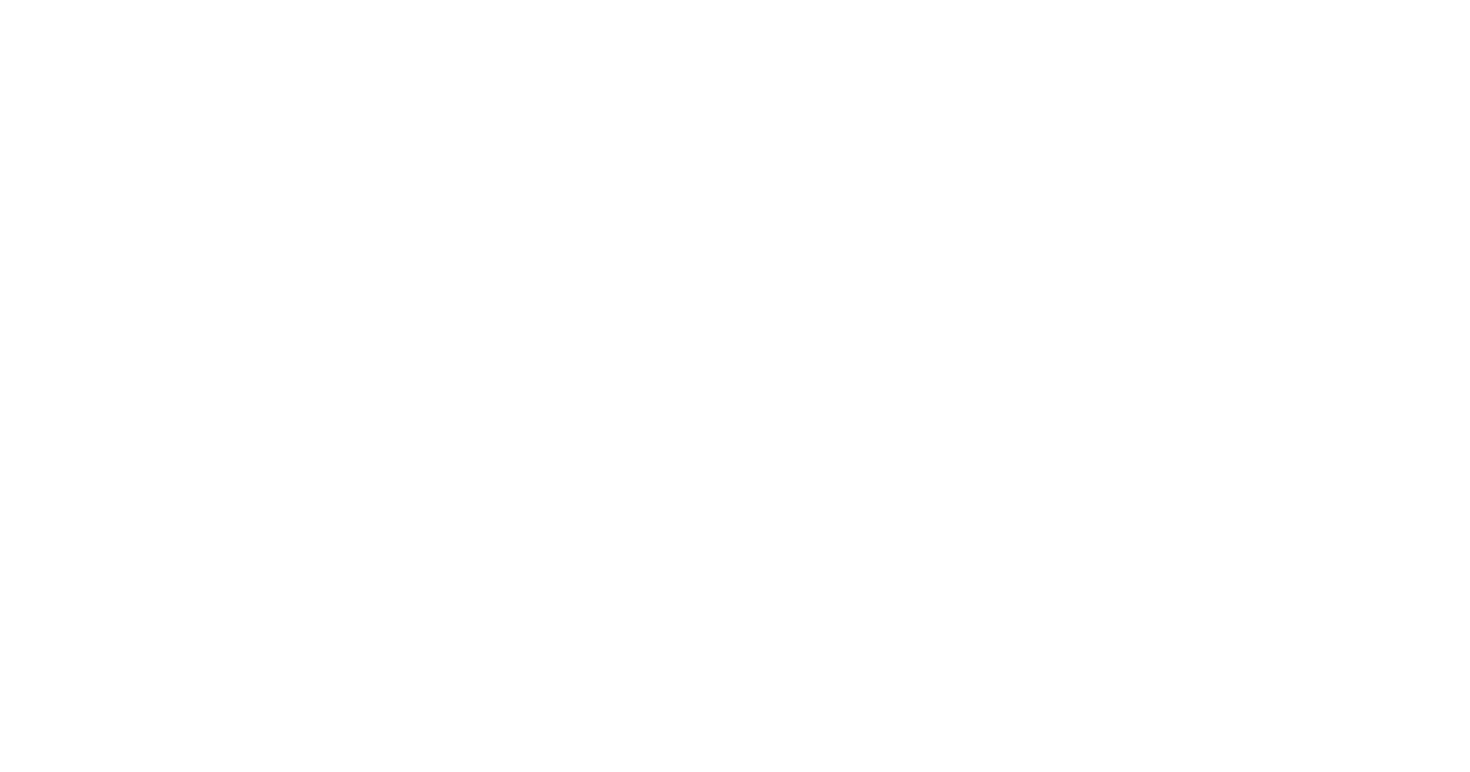 scroll, scrollTop: 0, scrollLeft: 0, axis: both 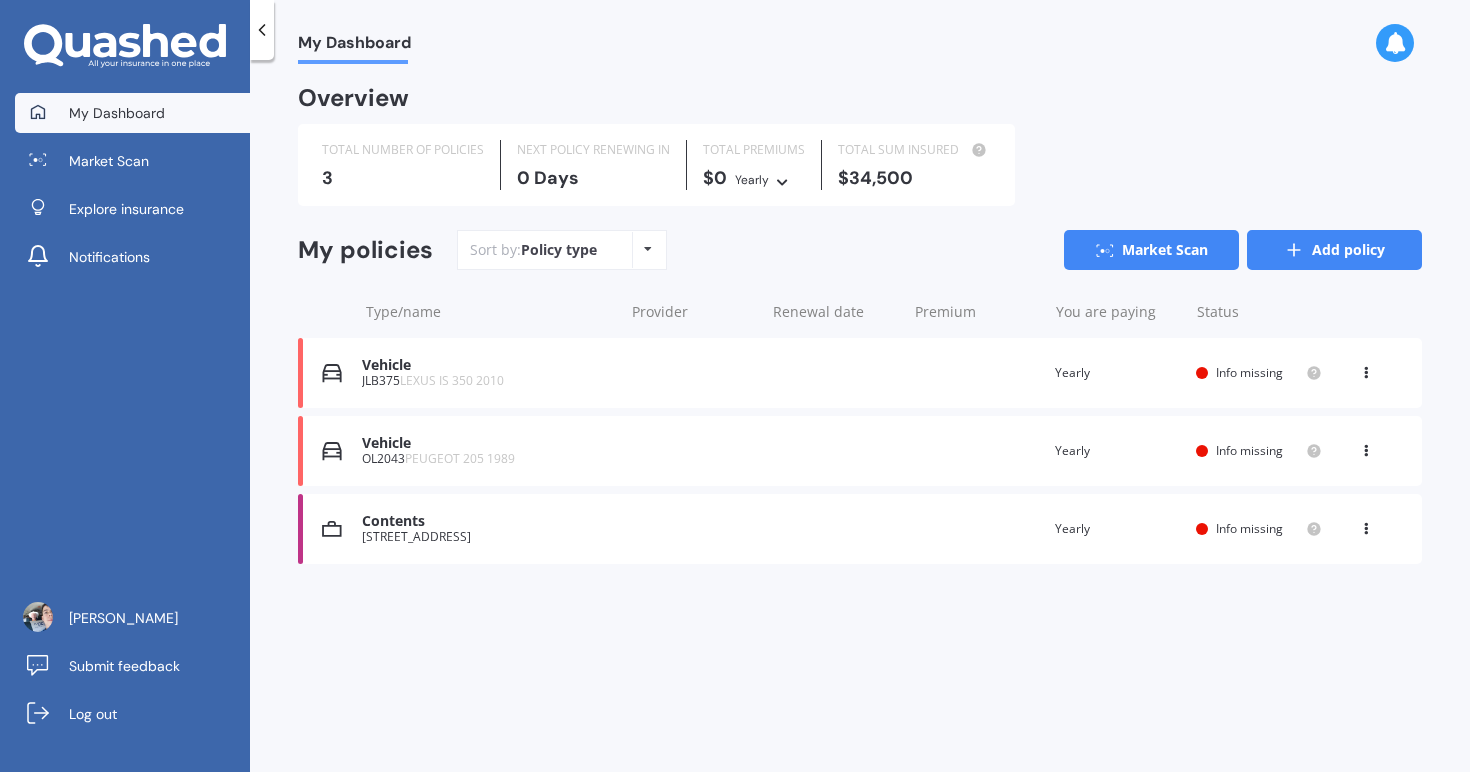 click on "Add policy" at bounding box center [1334, 250] 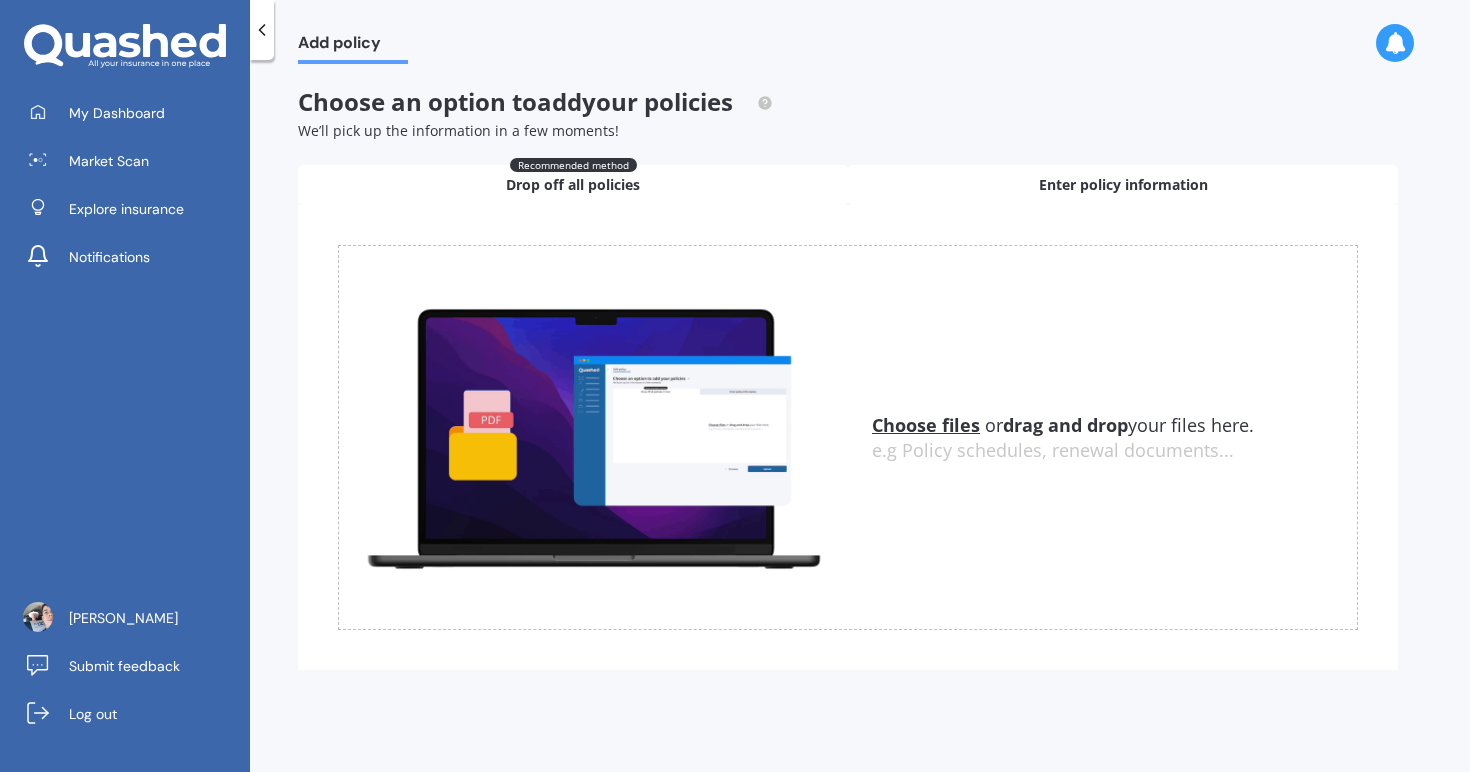 click on "Enter policy information" at bounding box center [1123, 185] 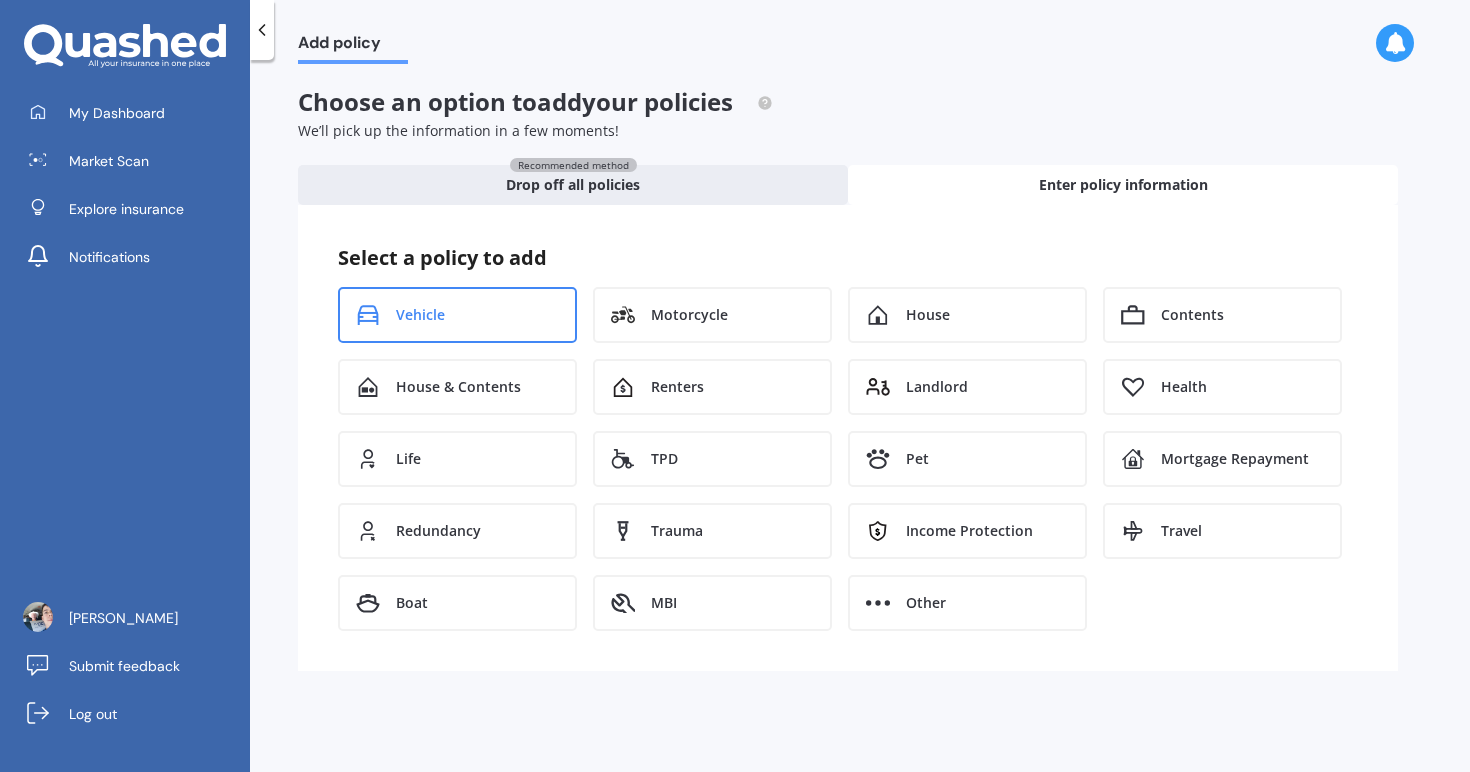 click on "Vehicle" at bounding box center (457, 315) 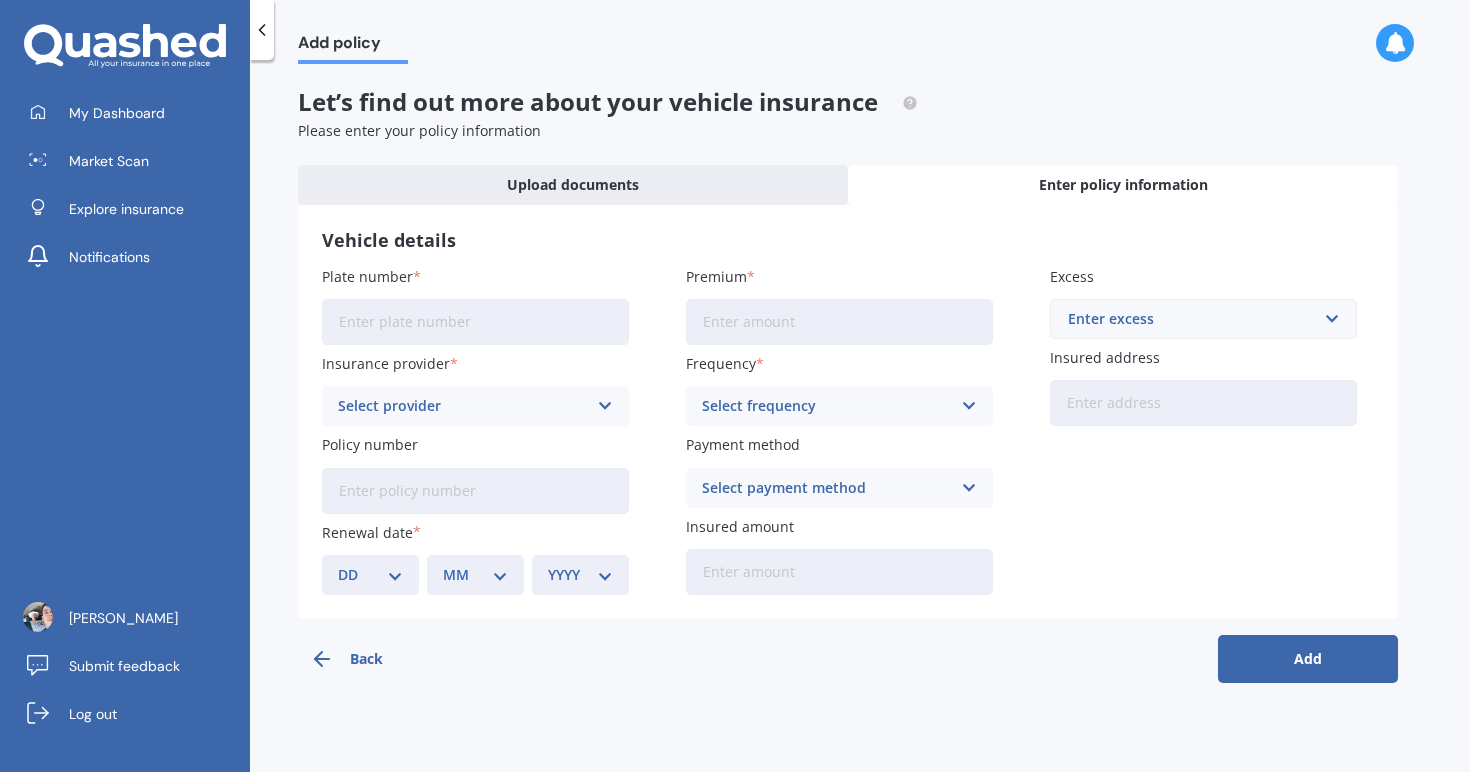 click on "Plate number" at bounding box center (475, 322) 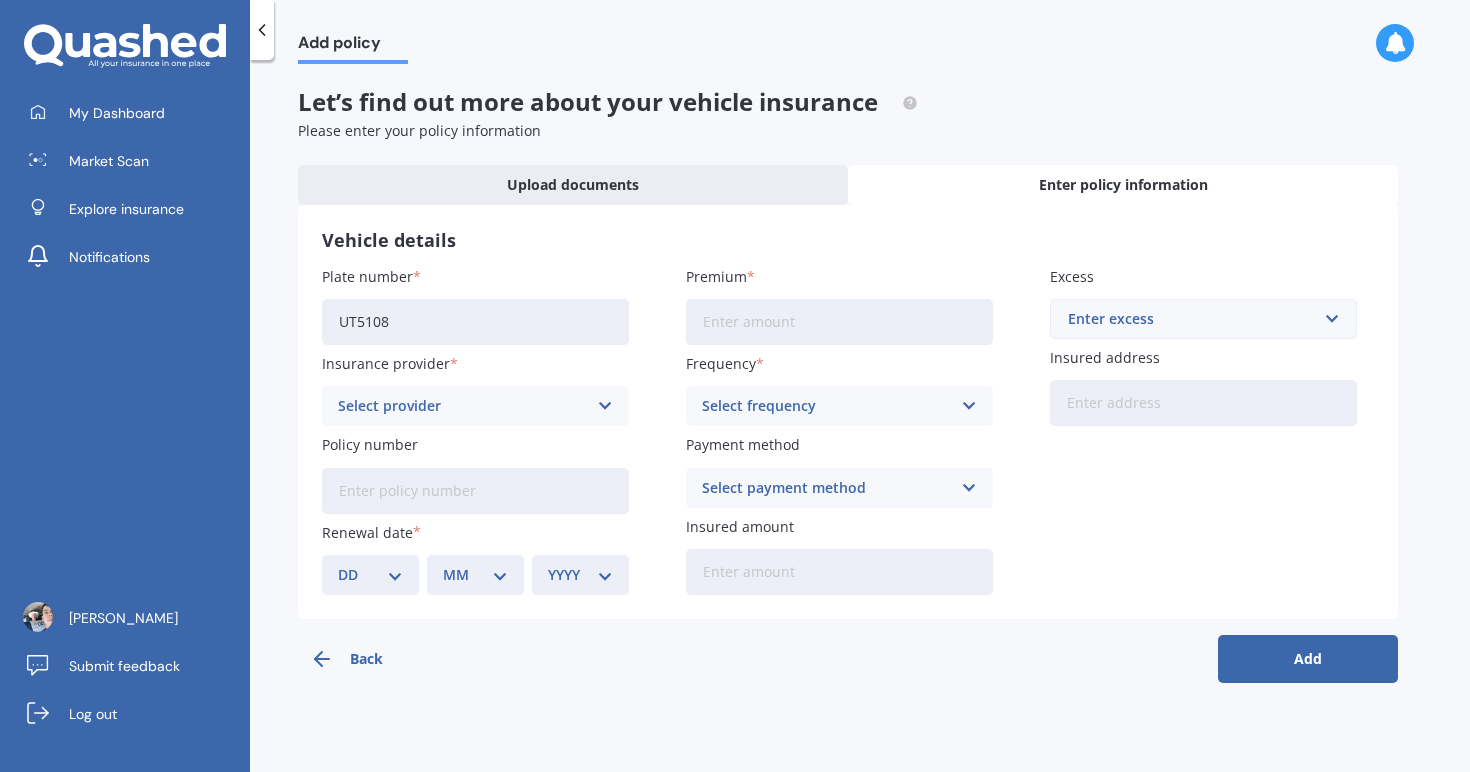click on "Premium" at bounding box center [839, 322] 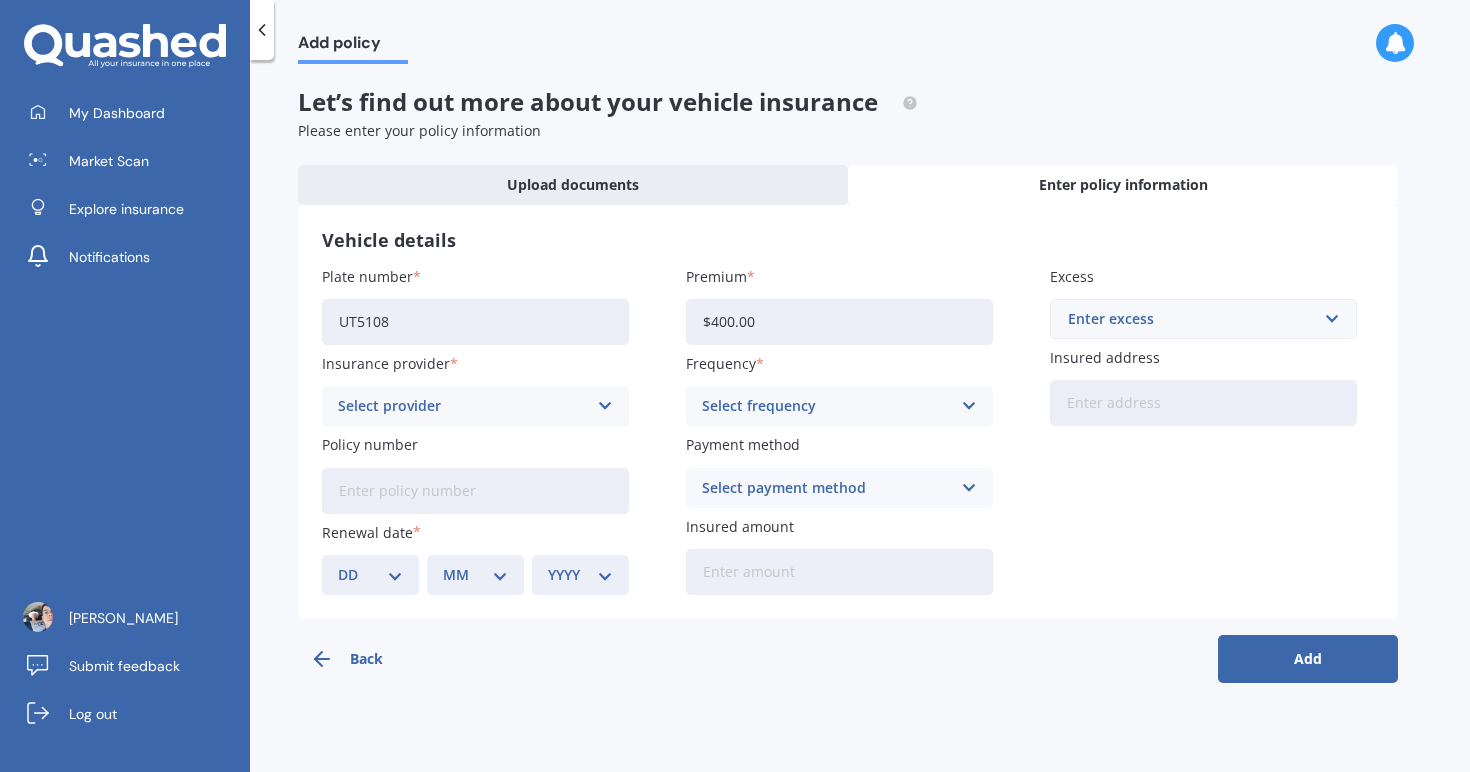 click on "Vehicle details Plate number UT5108 Insurance provider Select provider AA AMI AMP ANZ ASB Aioi Nissay Dowa Ando Assurant Autosure BNZ Co-Operative Bank Cove FMG Initio Kiwibank Lantern Lumley MAS NAC NZI Other Provident SBS Star Insure State Swann TSB Tower Trade Me Insurance Vero Westpac YOUI Policy number Renewal date DD 01 02 03 04 05 06 07 08 09 10 11 12 13 14 15 16 17 18 19 20 21 22 23 24 25 26 27 28 29 30 31 MM 01 02 03 04 05 06 07 08 09 10 11 12 YYYY 2027 2026 2025 2024 2023 2022 2021 2020 2019 2018 2017 2016 2015 2014 2013 2012 2011 2010 2009 2008 2007 2006 2005 2004 2003 2002 2001 2000 1999 1998 1997 1996 1995 1994 1993 1992 1991 1990 1989 1988 1987 1986 1985 1984 1983 1982 1981 1980 1979 1978 1977 1976 1975 1974 1973 1972 1971 1970 1969 1968 1967 1966 1965 1964 1963 1962 1961 1960 1959 1958 1957 1956 1955 1954 1953 1952 1951 1950 1949 1948 1947 1946 1945 1944 1943 1942 1941 1940 1939 1938 1937 1936 1935 1934 1933 1932 1931 1930 1929 1928 Premium $400.00 Frequency Select frequency Yearly Six-Monthly" at bounding box center [848, 412] 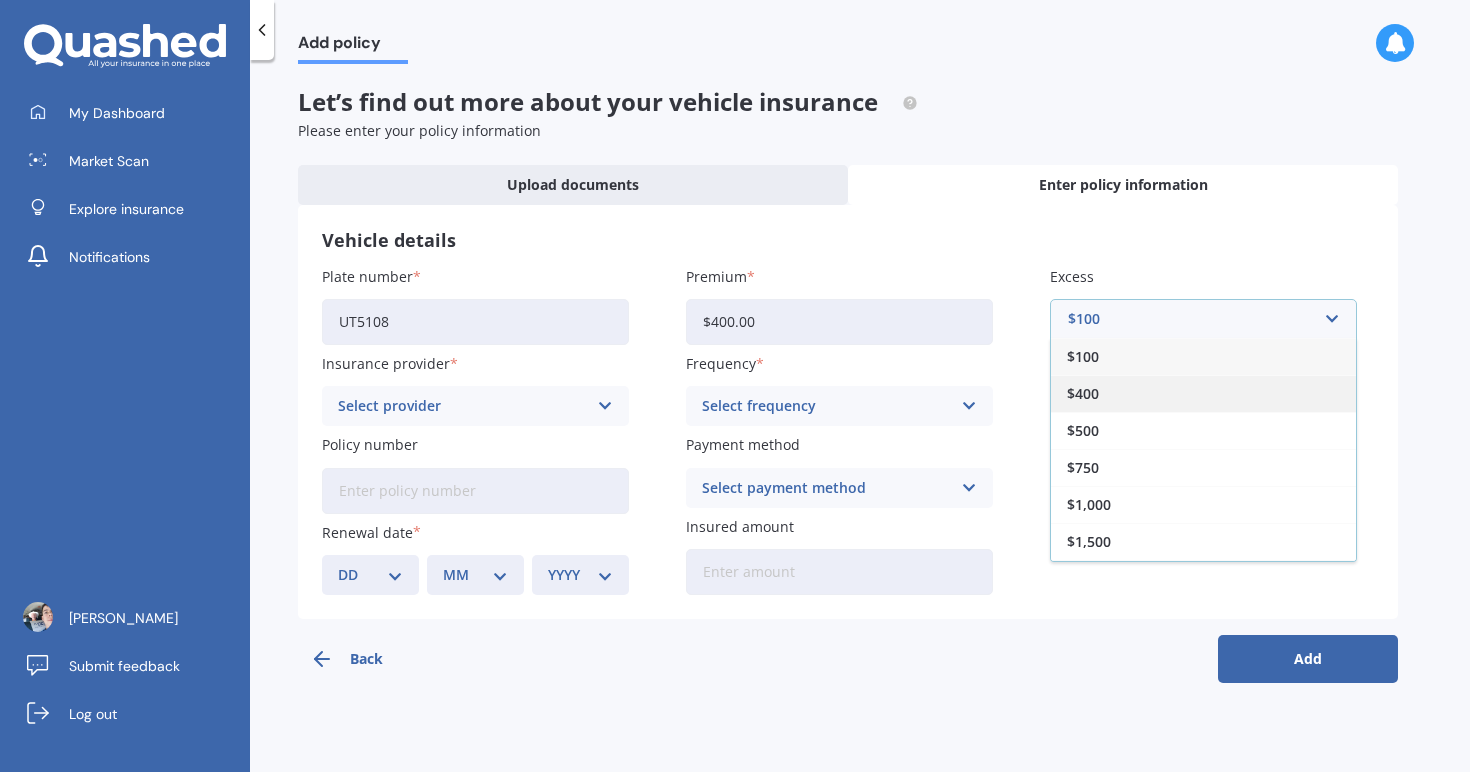 click on "$400" at bounding box center (1203, 393) 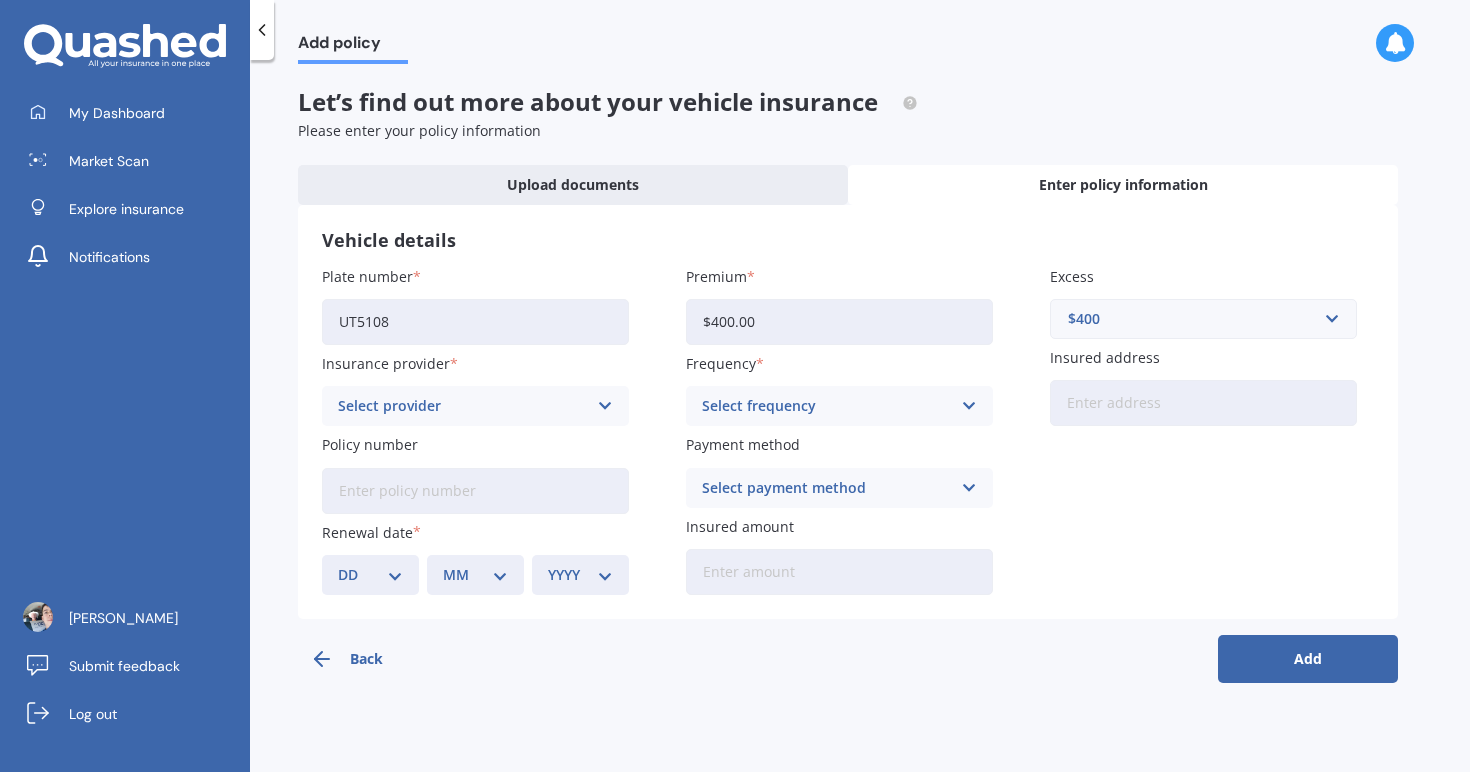 click on "$400.00" at bounding box center [839, 322] 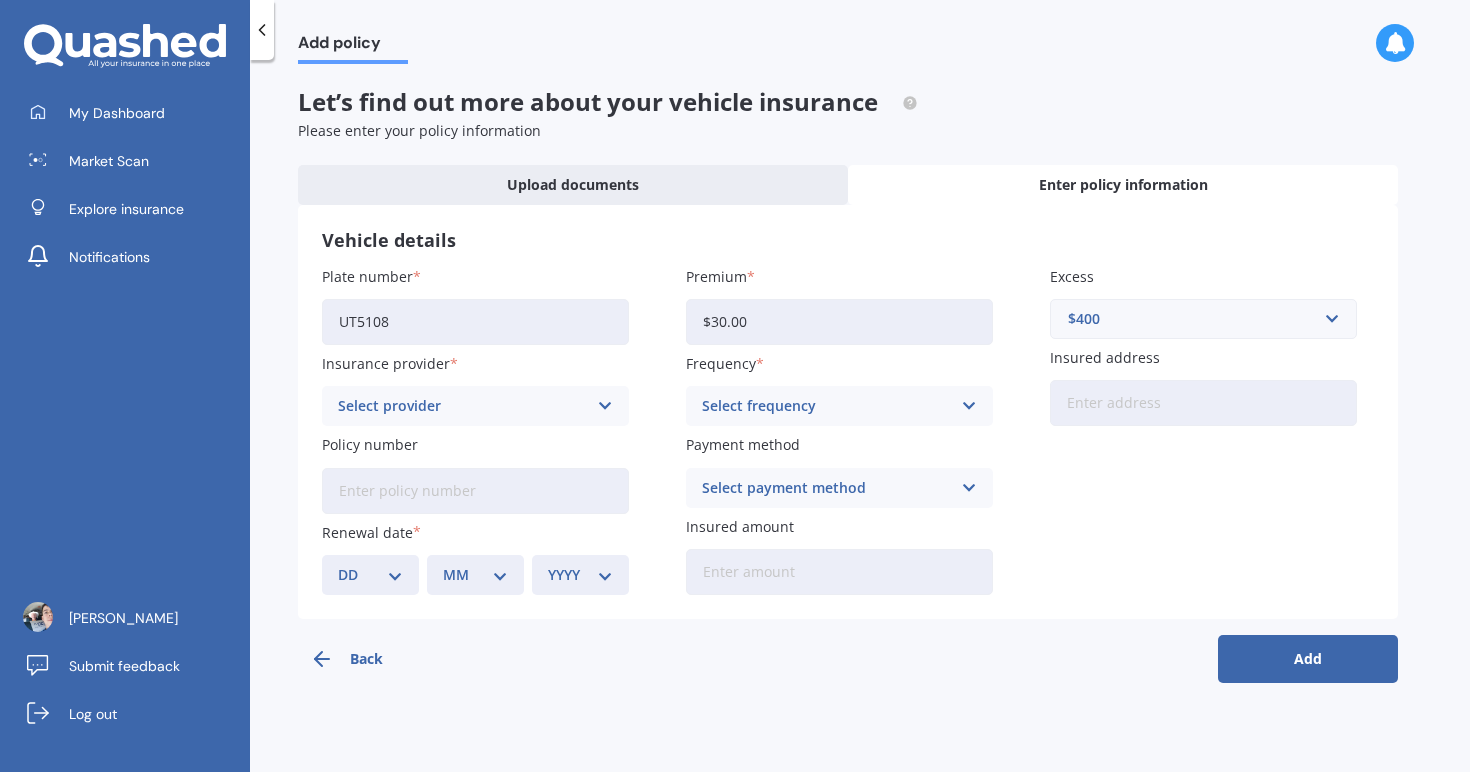 type on "$3.00" 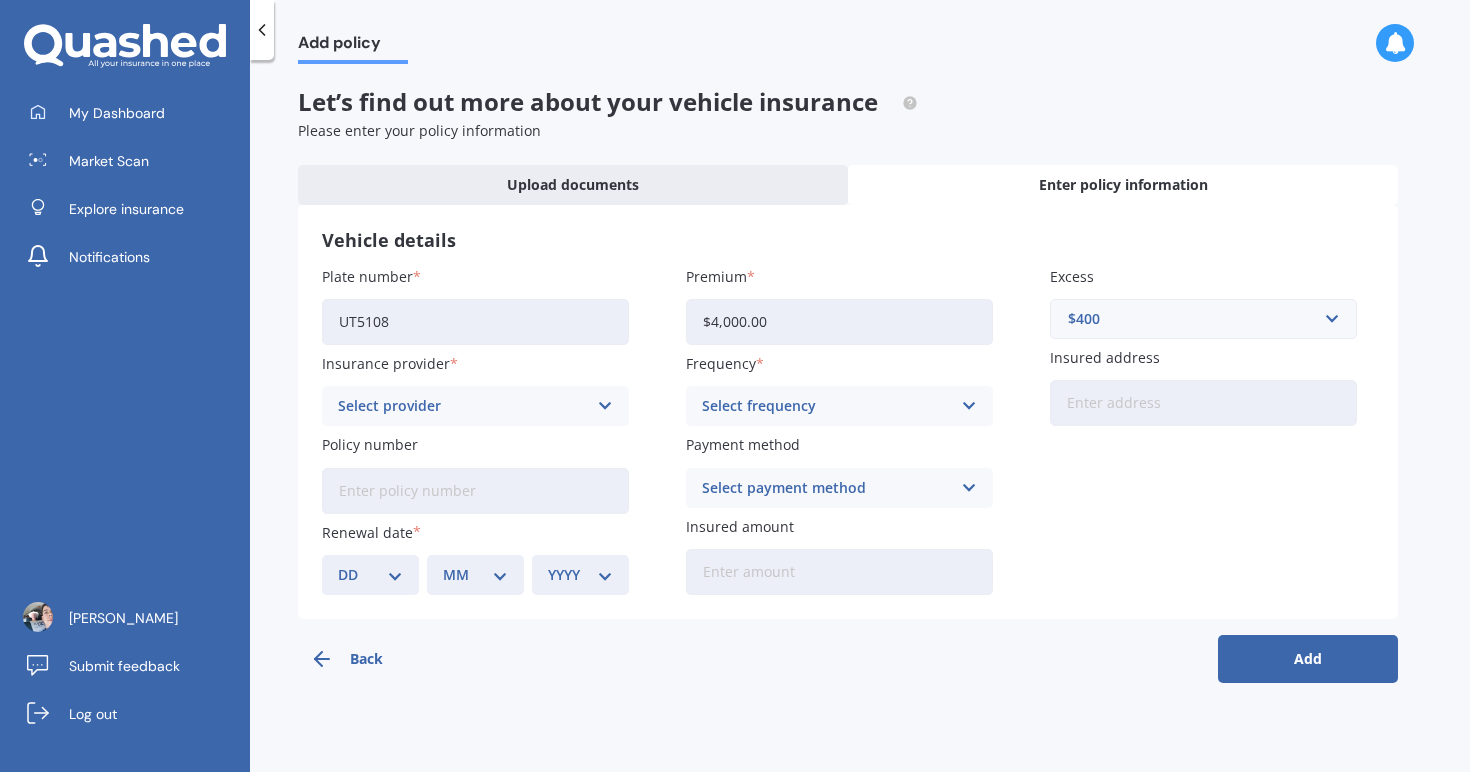 type on "$4,000.00" 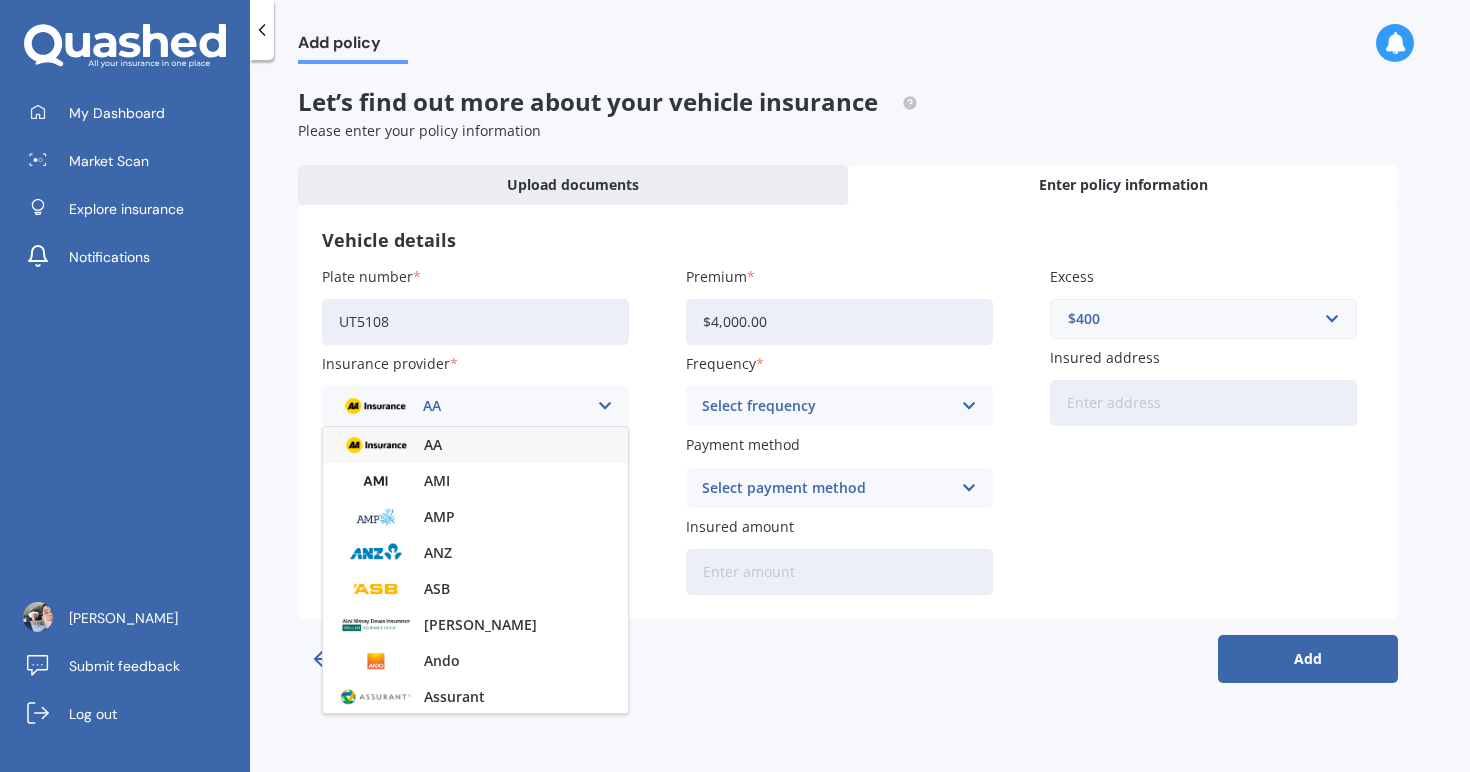 click on "UT5108" at bounding box center (475, 322) 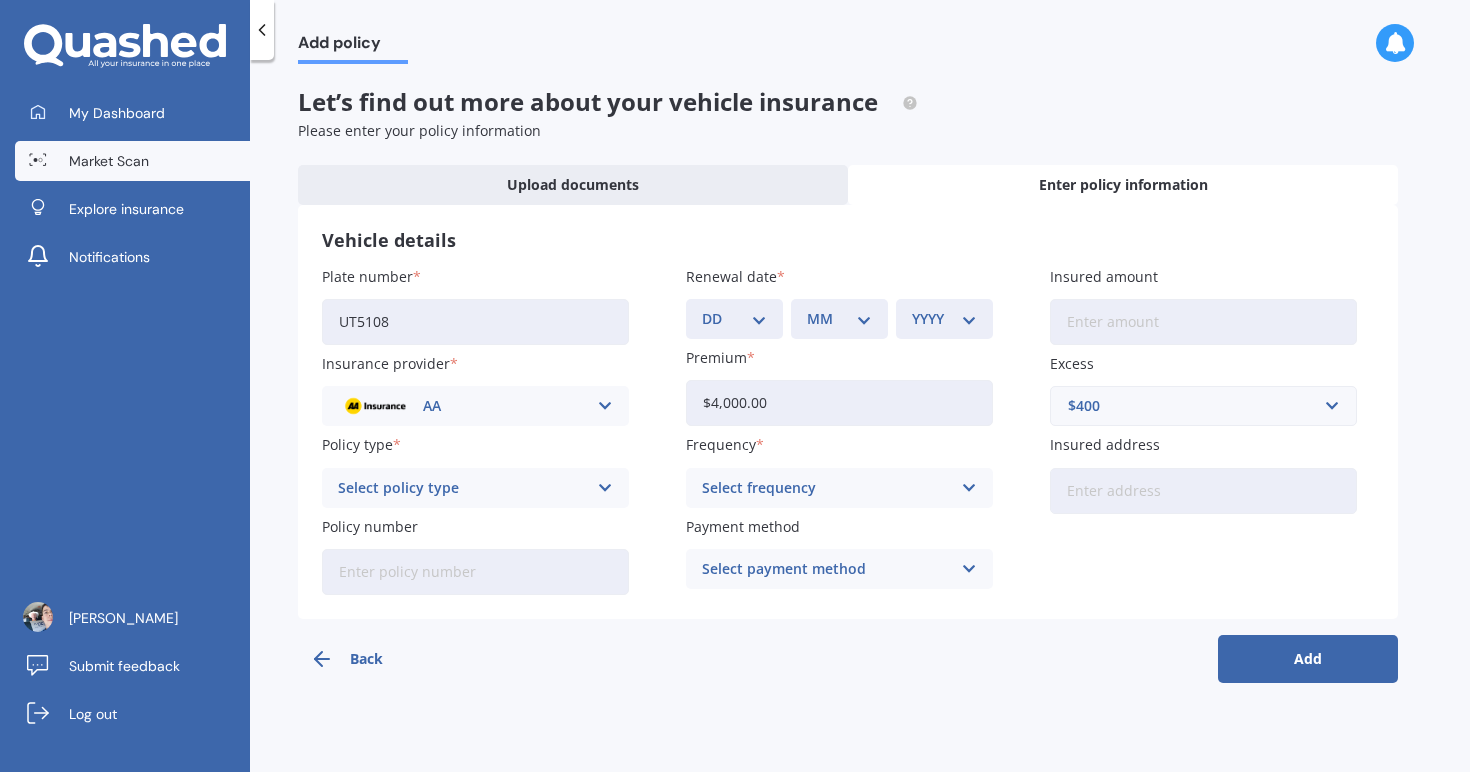 click on "Market Scan" at bounding box center (132, 161) 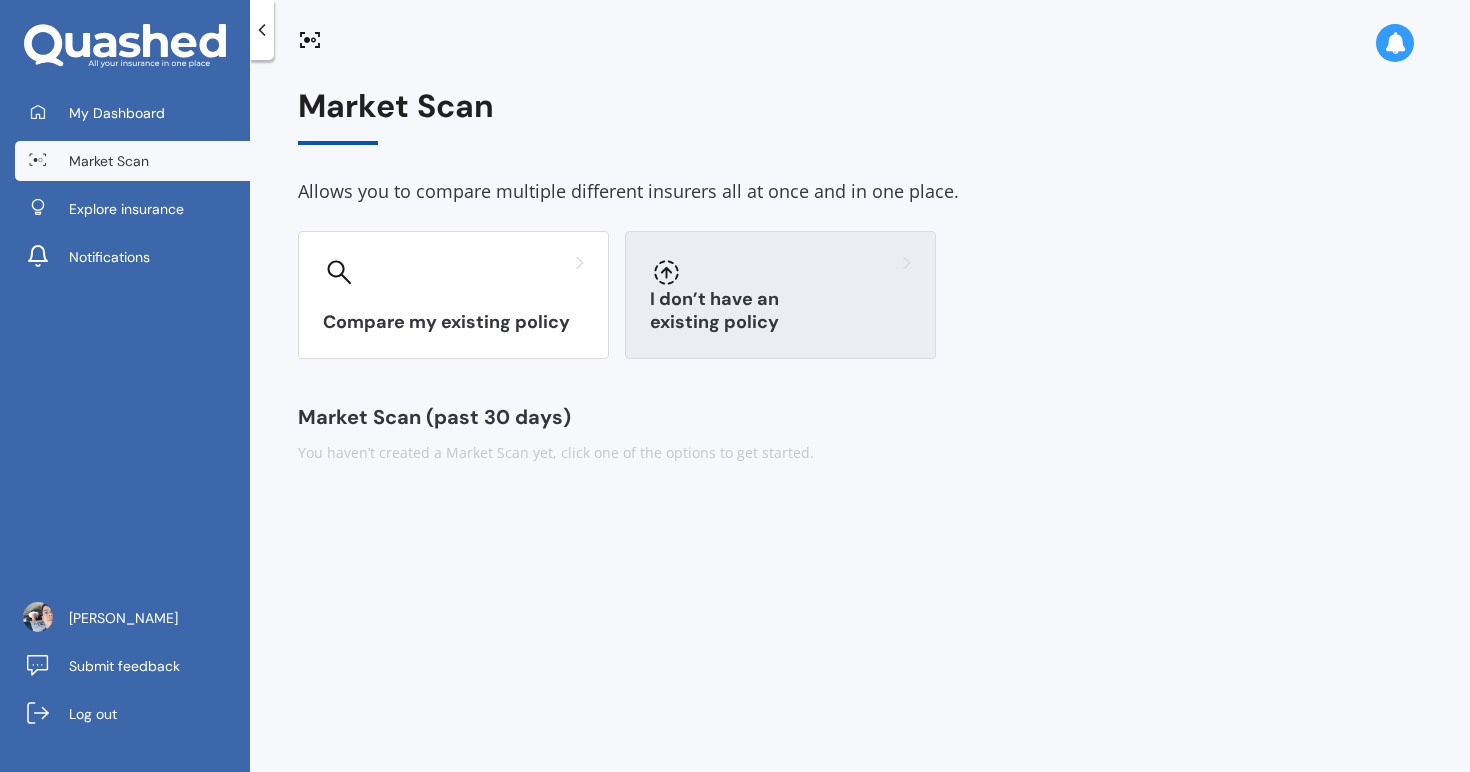 click on "I don’t have an existing policy" at bounding box center [780, 295] 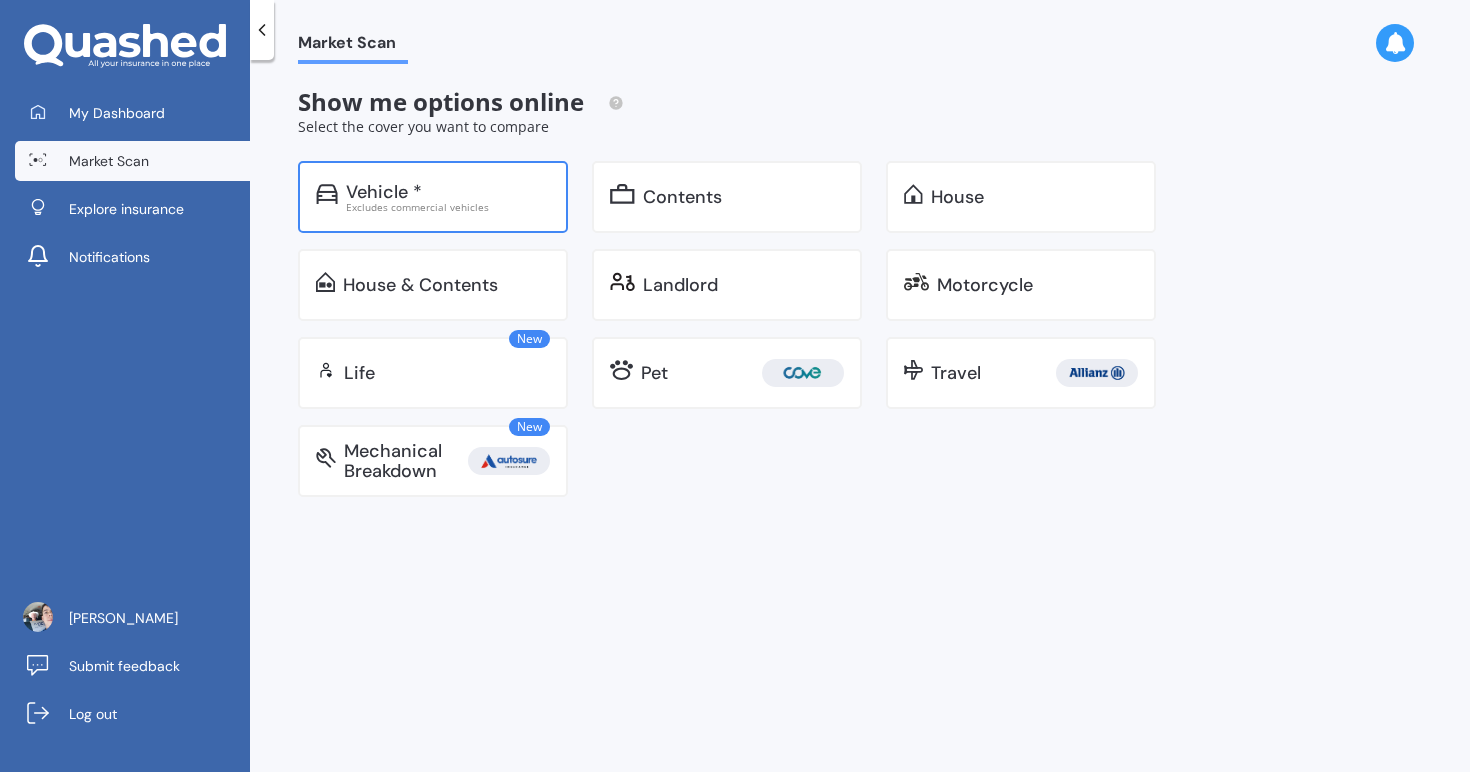 click on "Vehicle * Excludes commercial vehicles" at bounding box center (433, 197) 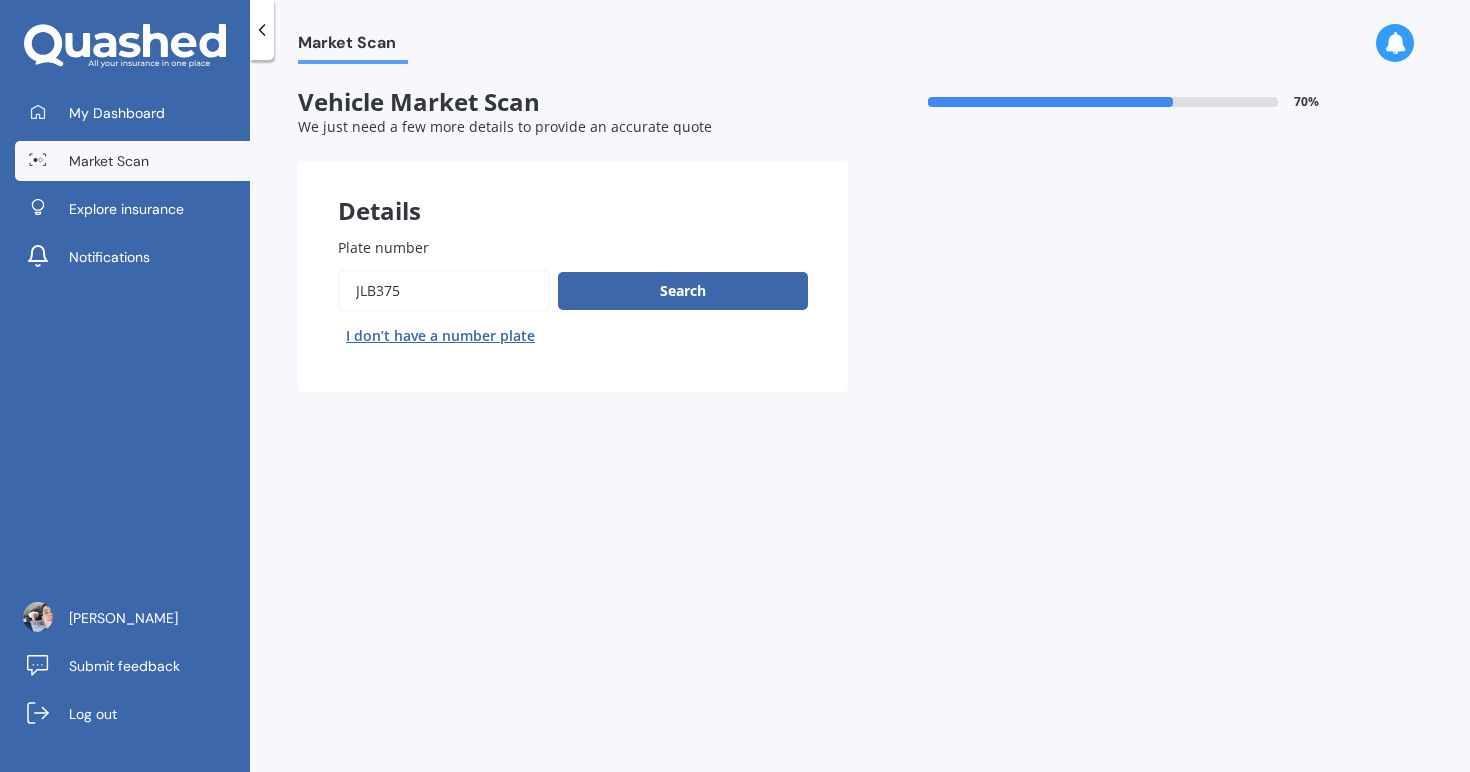 click on "Plate number" at bounding box center [444, 291] 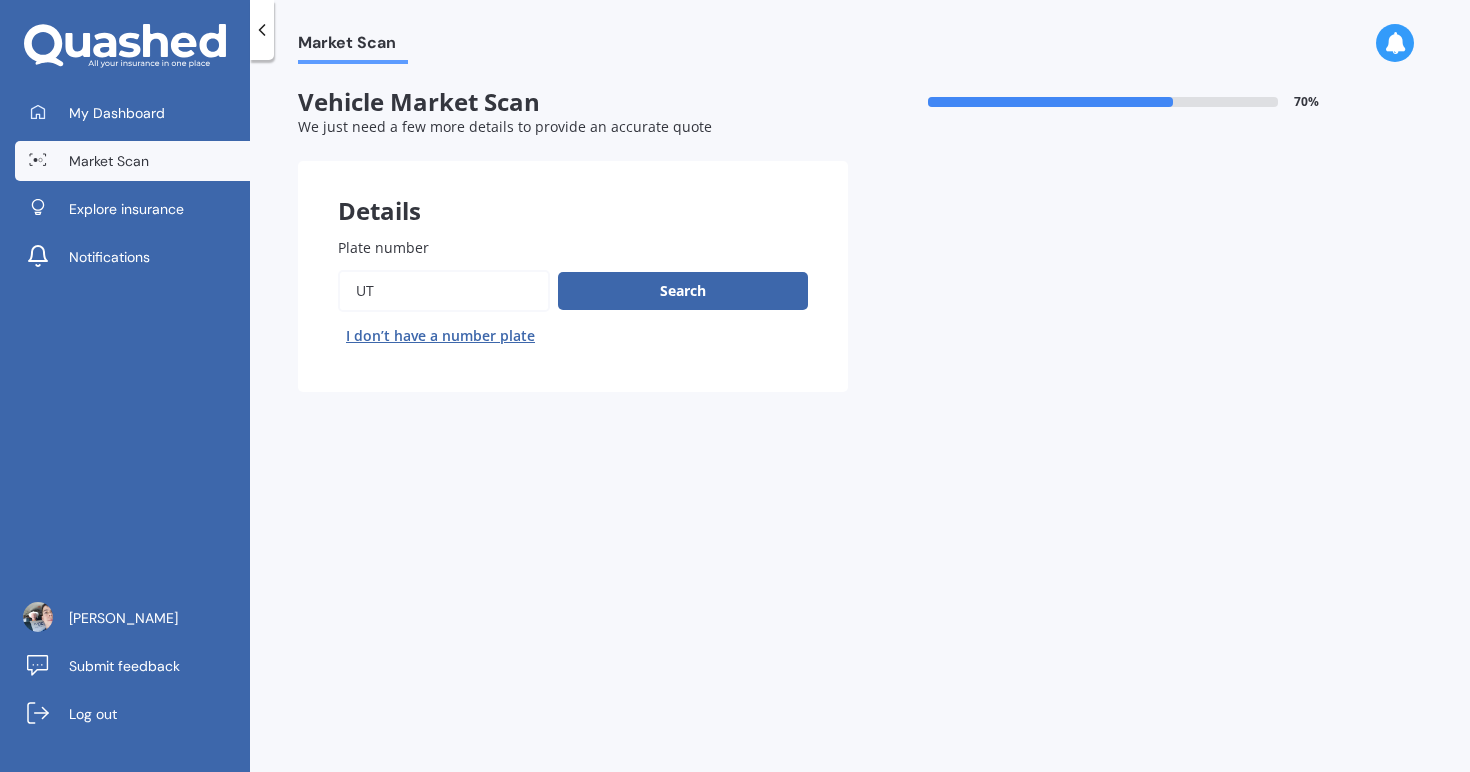 type on "UT5108" 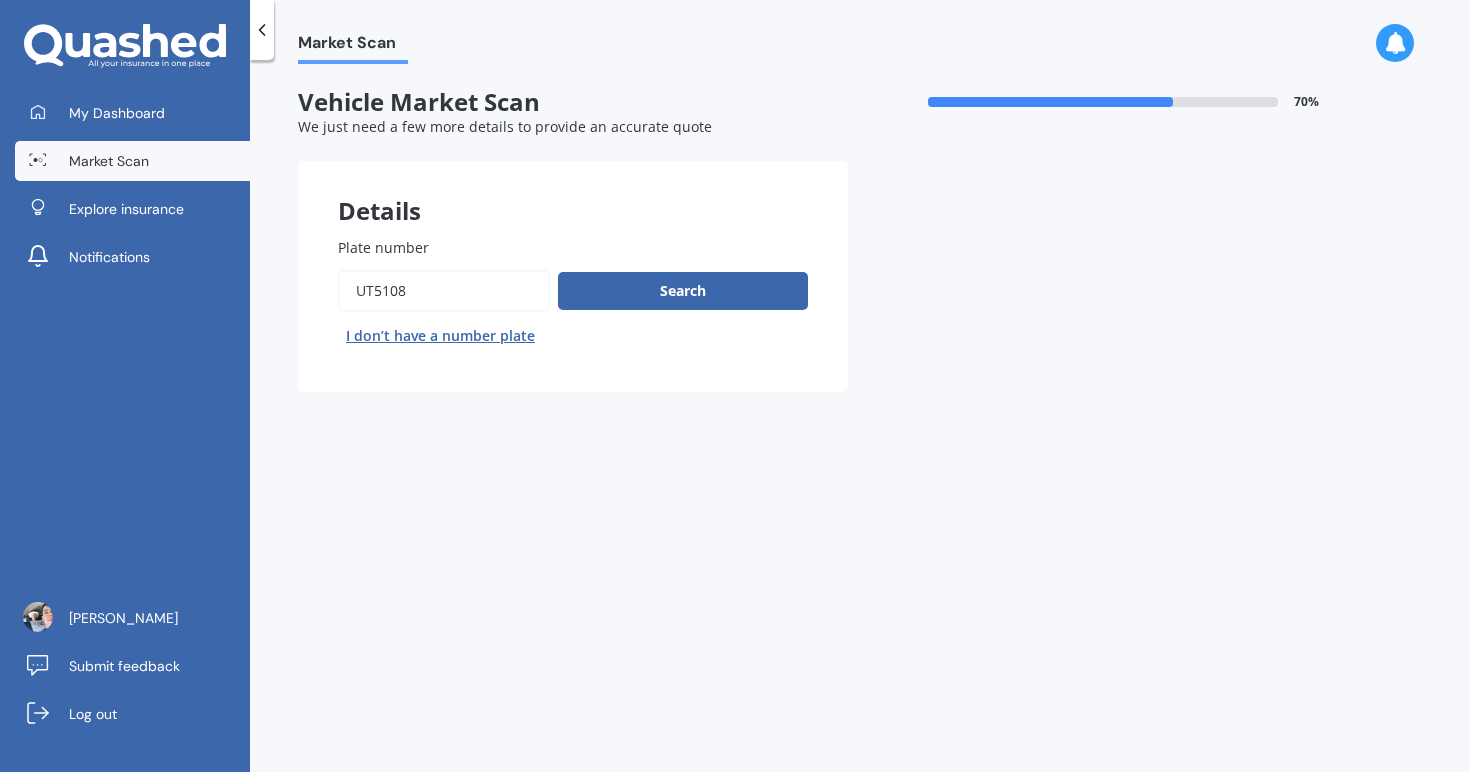 click on "Next" at bounding box center [0, 0] 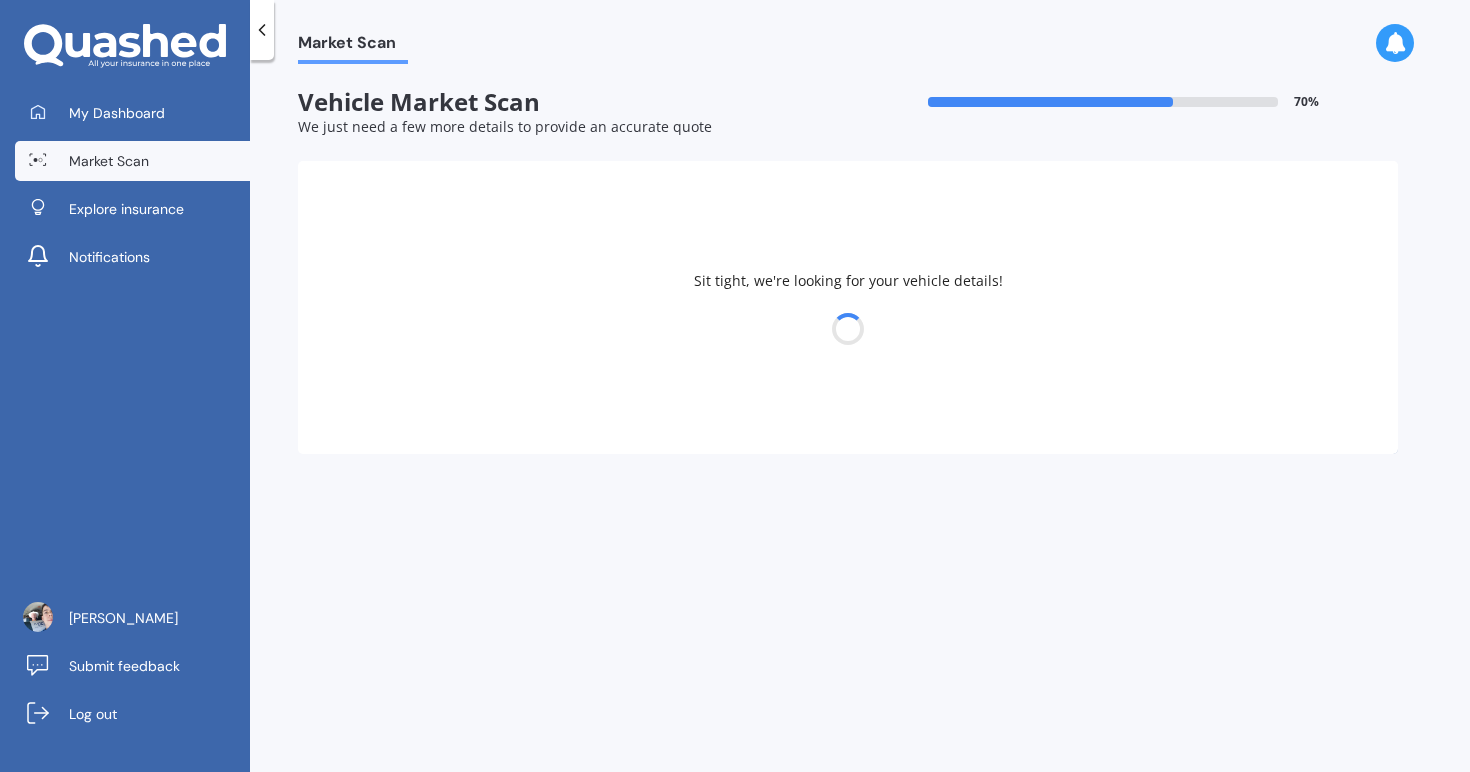 select on "TOYOTA" 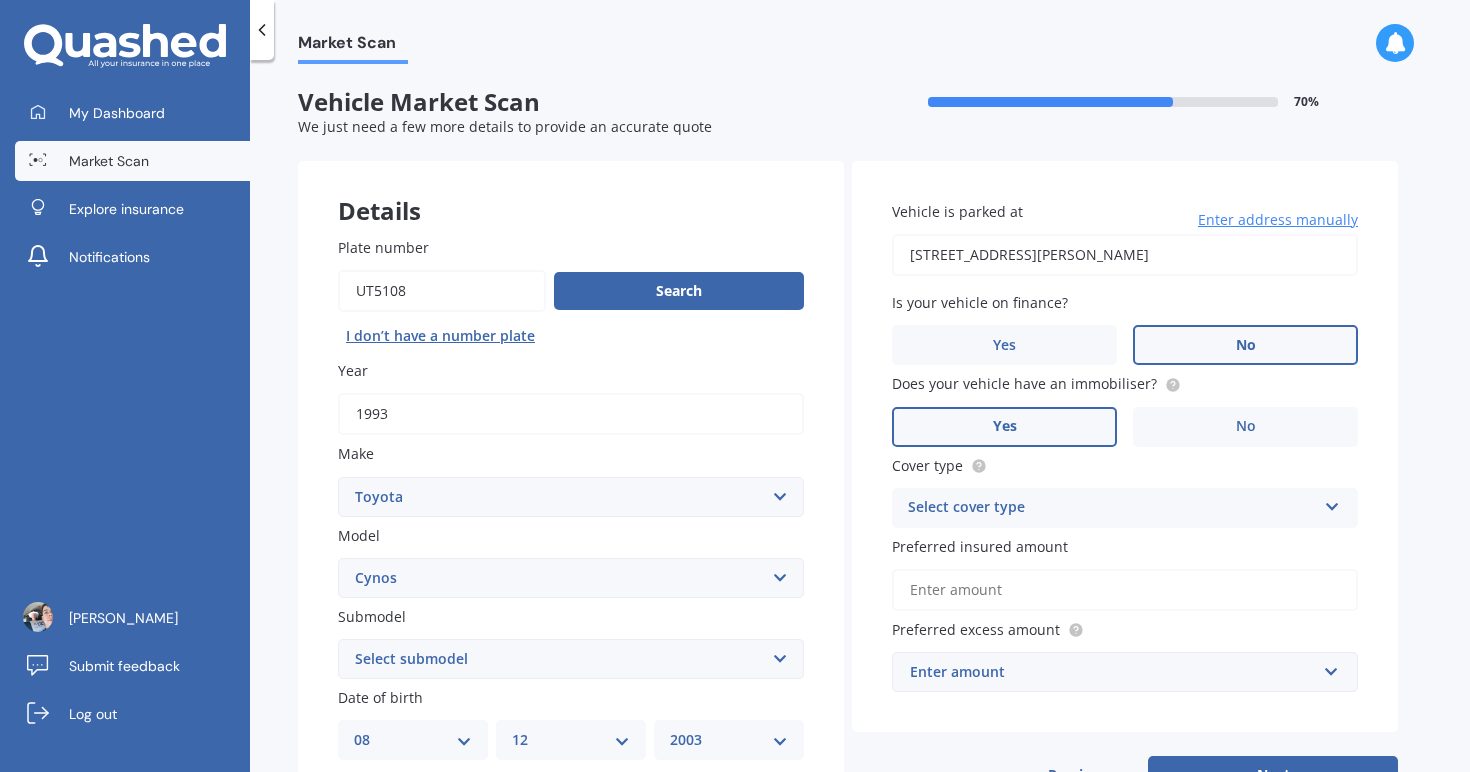 click on "Select submodel (All)" at bounding box center (571, 659) 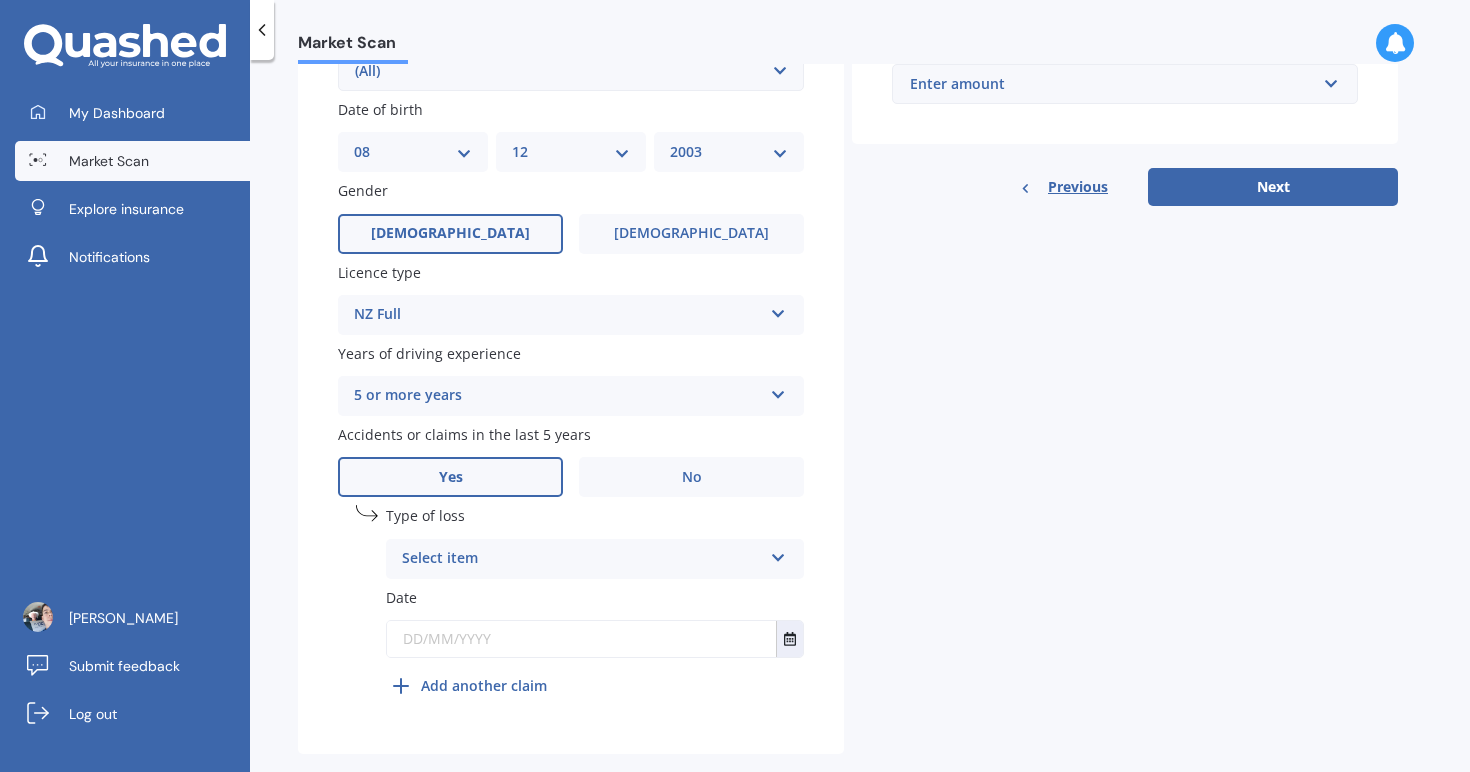 scroll, scrollTop: 600, scrollLeft: 0, axis: vertical 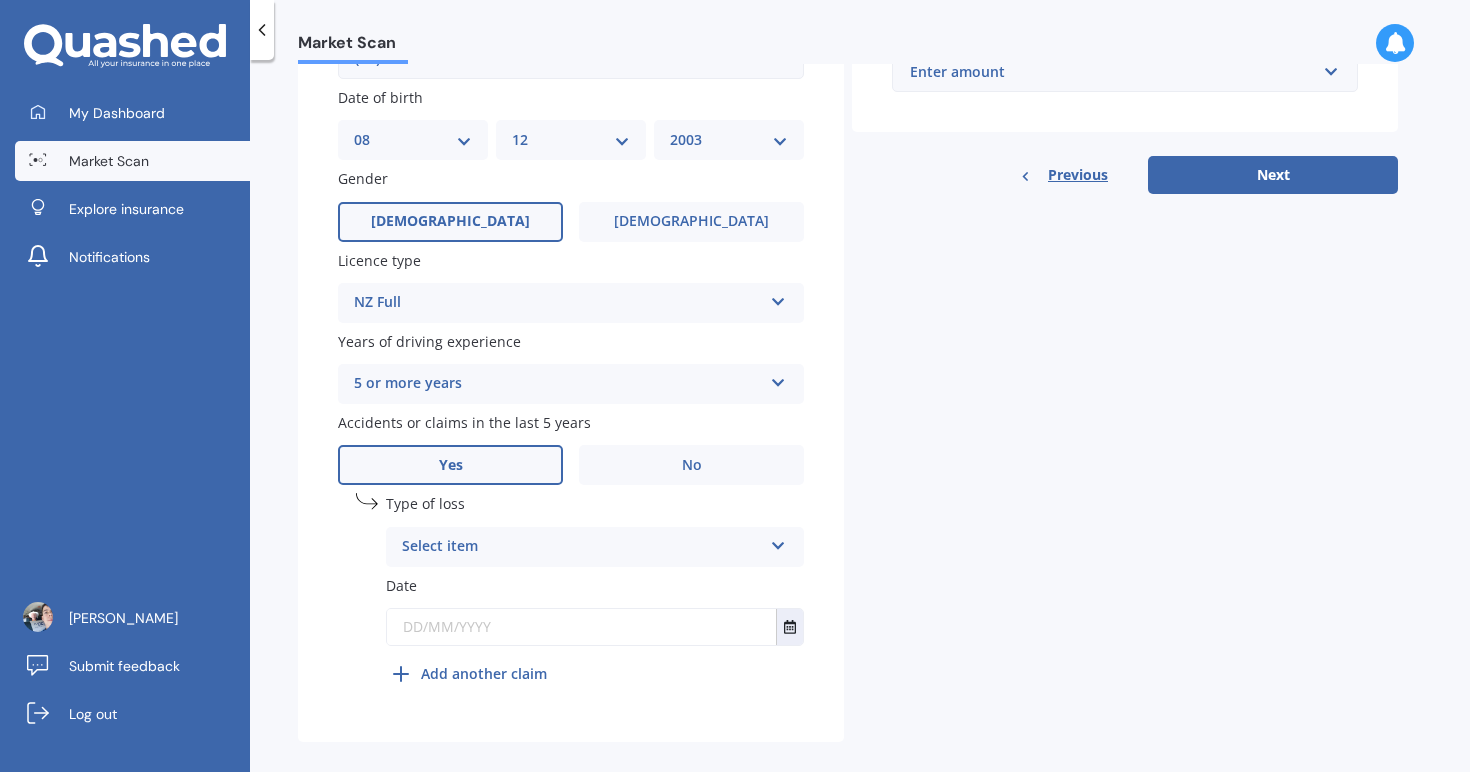 click on "Select item" at bounding box center (582, 547) 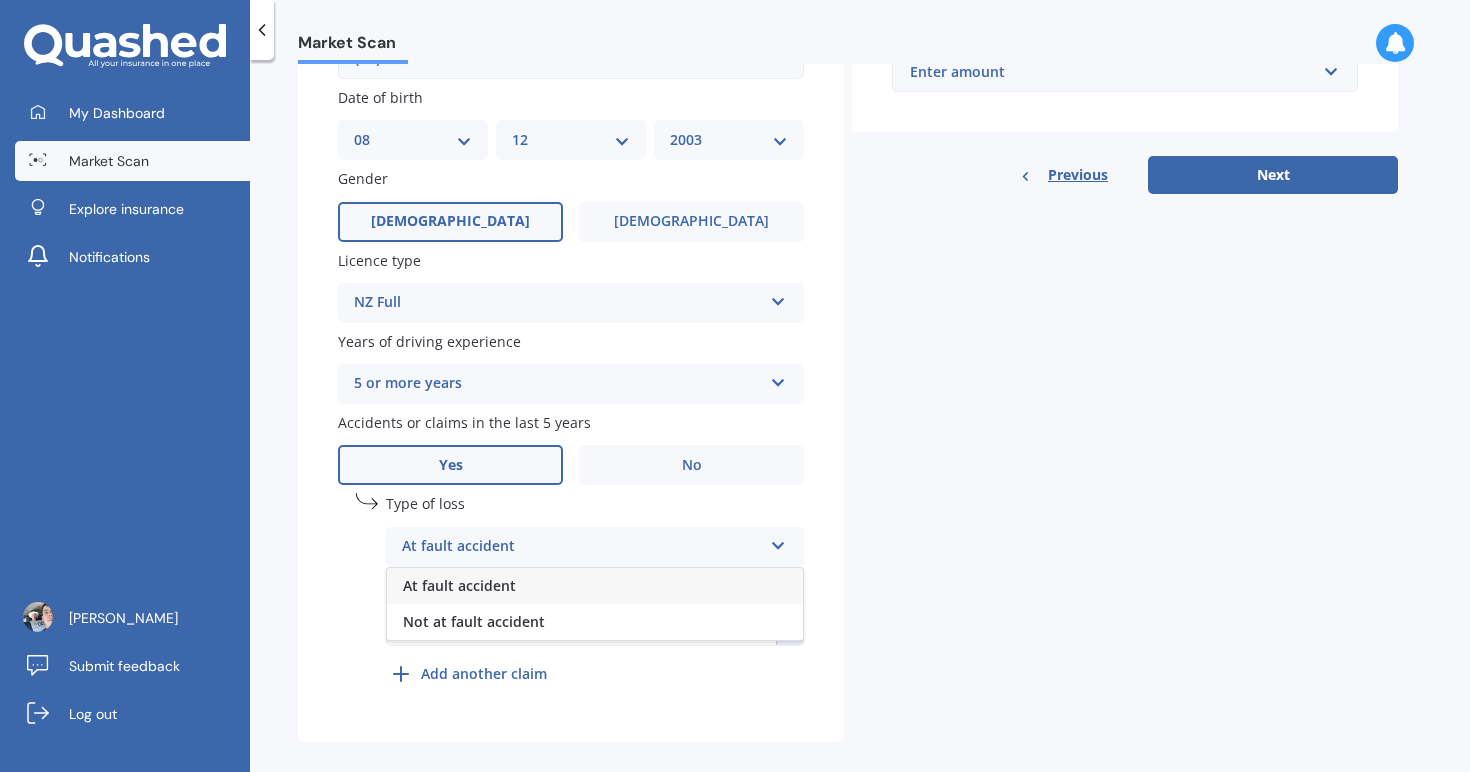 click on "At fault accident" at bounding box center (595, 586) 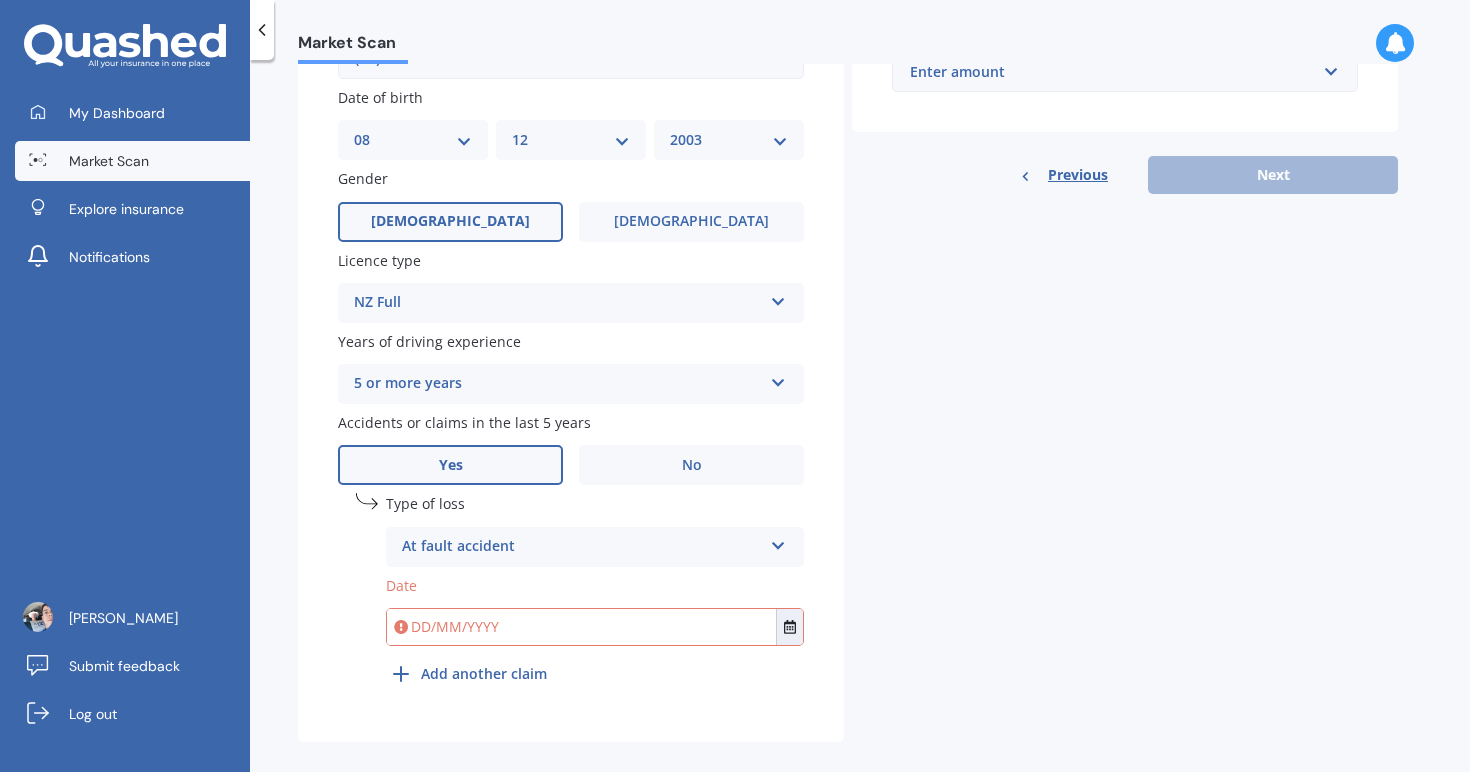 click at bounding box center [581, 627] 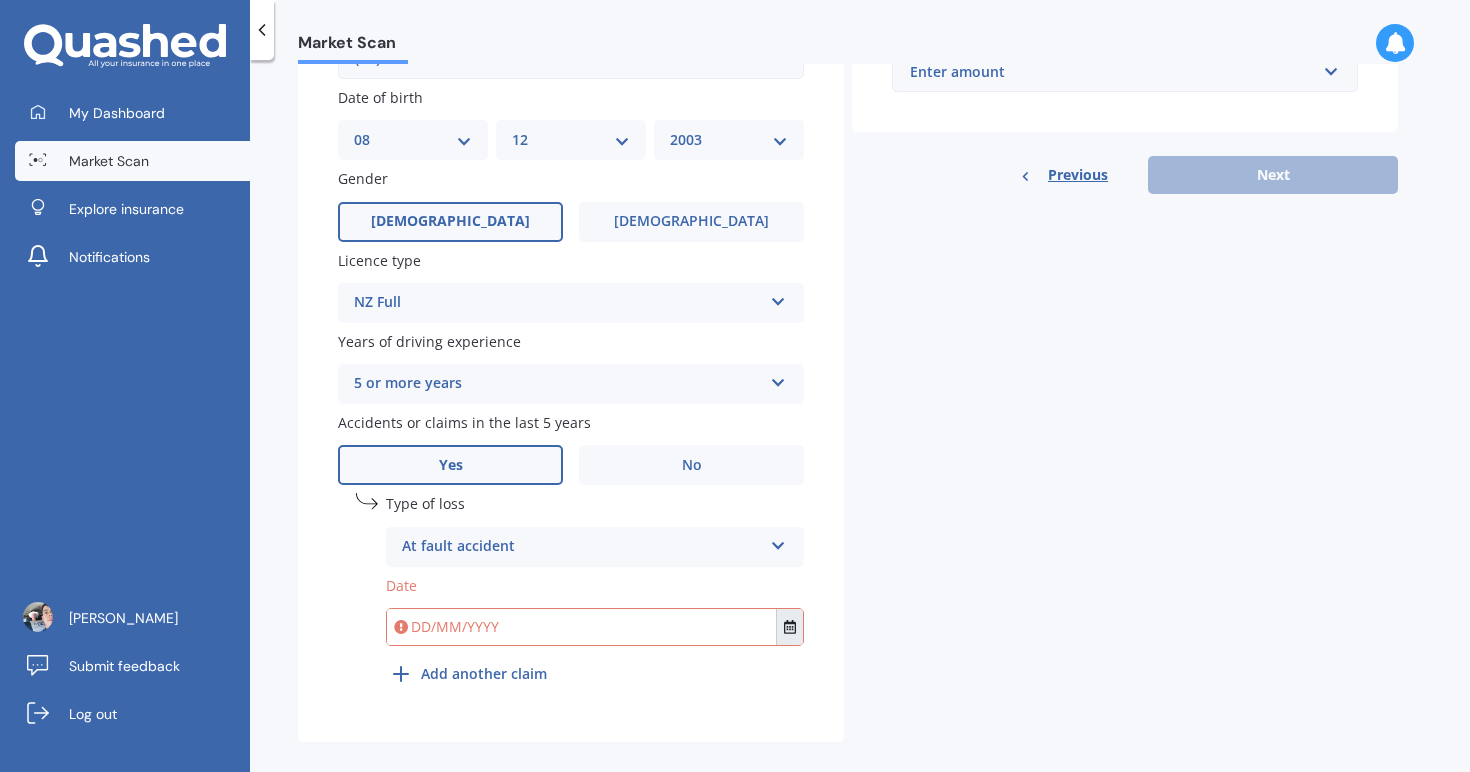 click 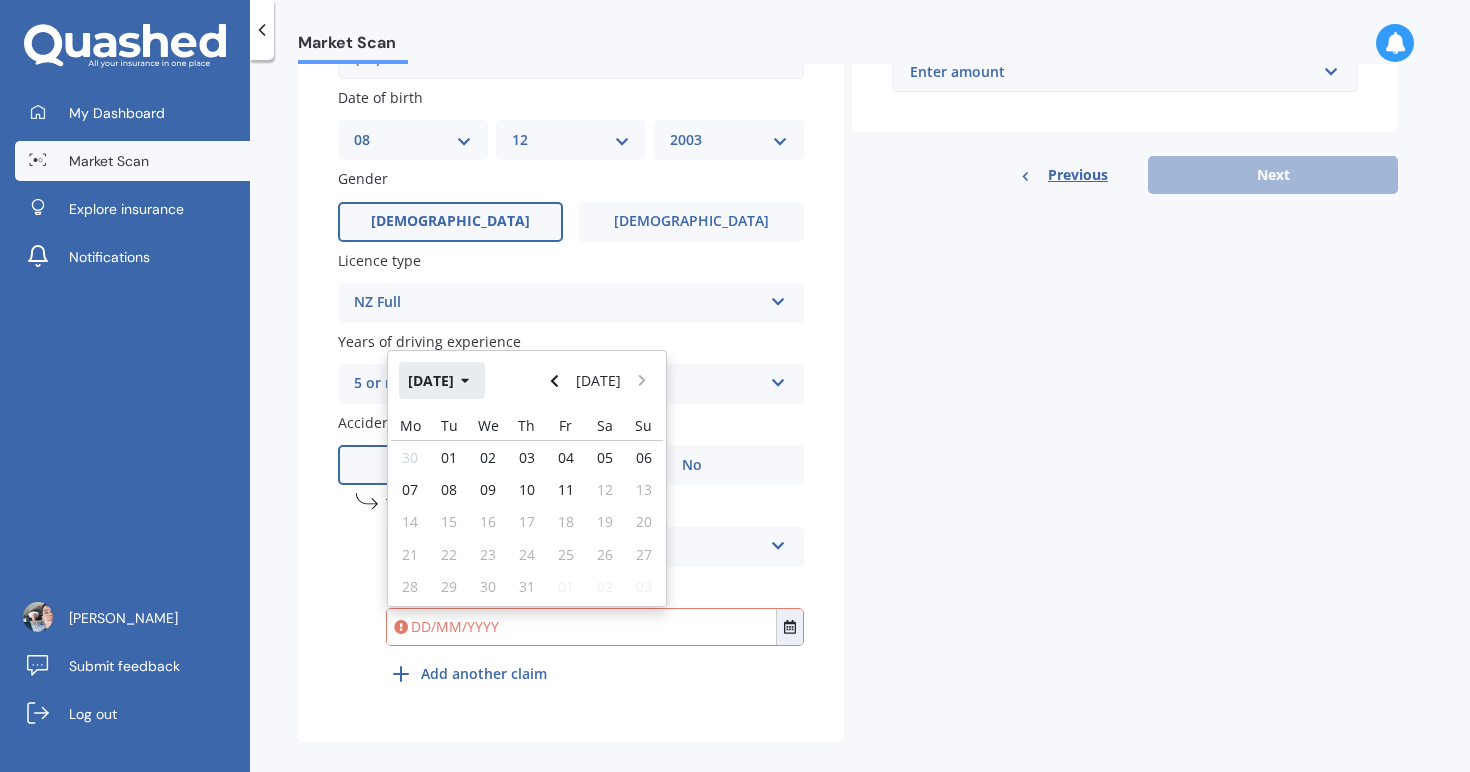click on "Jul 2025" at bounding box center (442, 380) 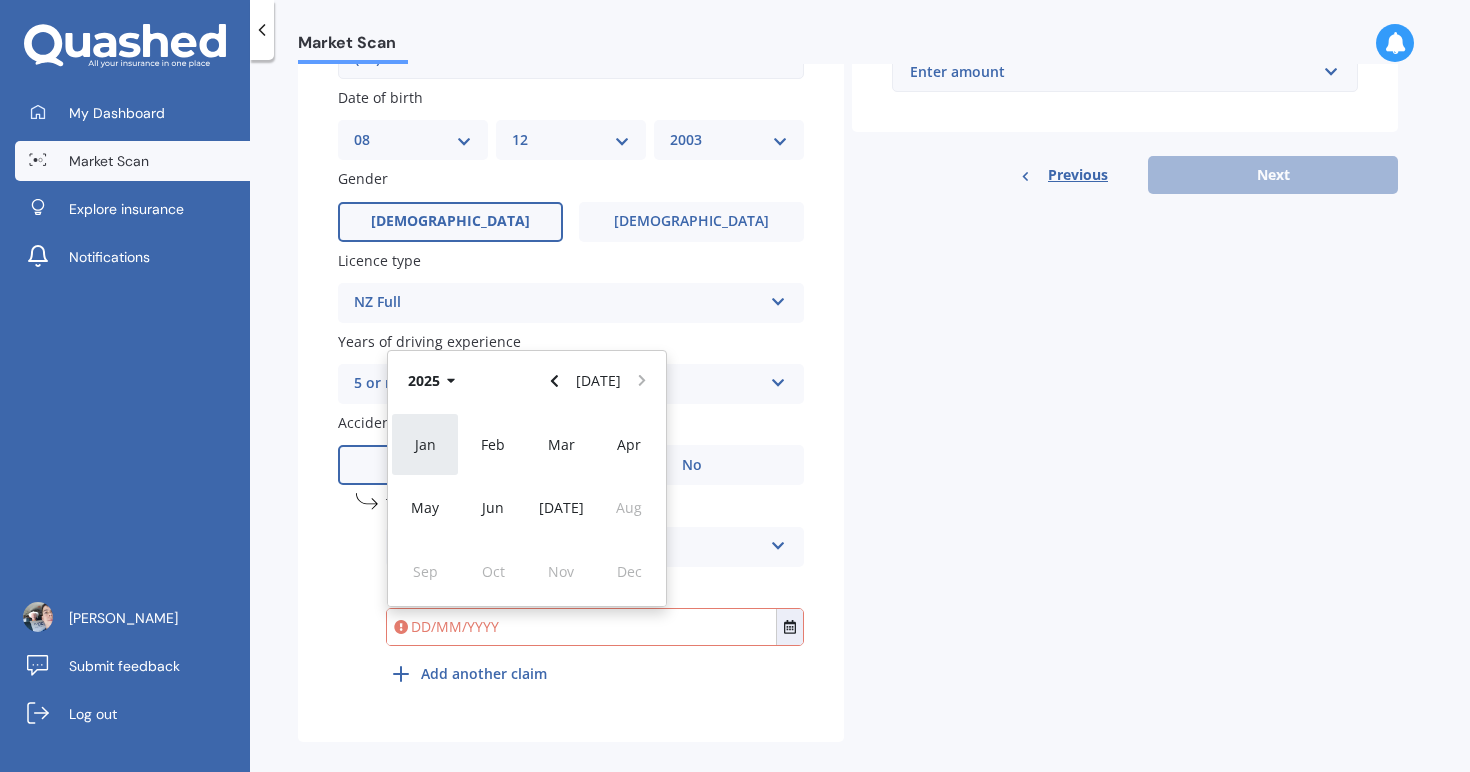 click on "Jan" at bounding box center [425, 444] 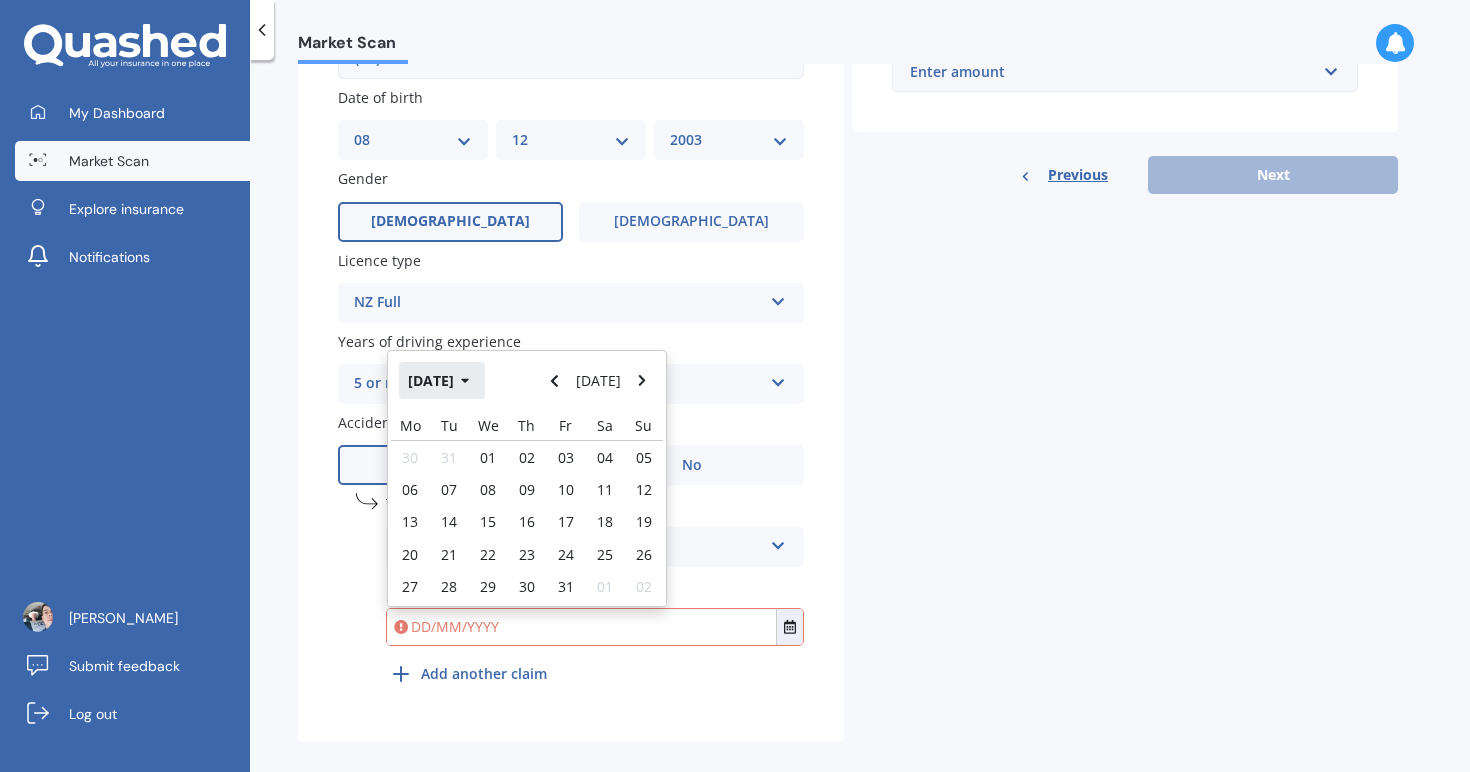 click on "Jan 2025" at bounding box center [442, 380] 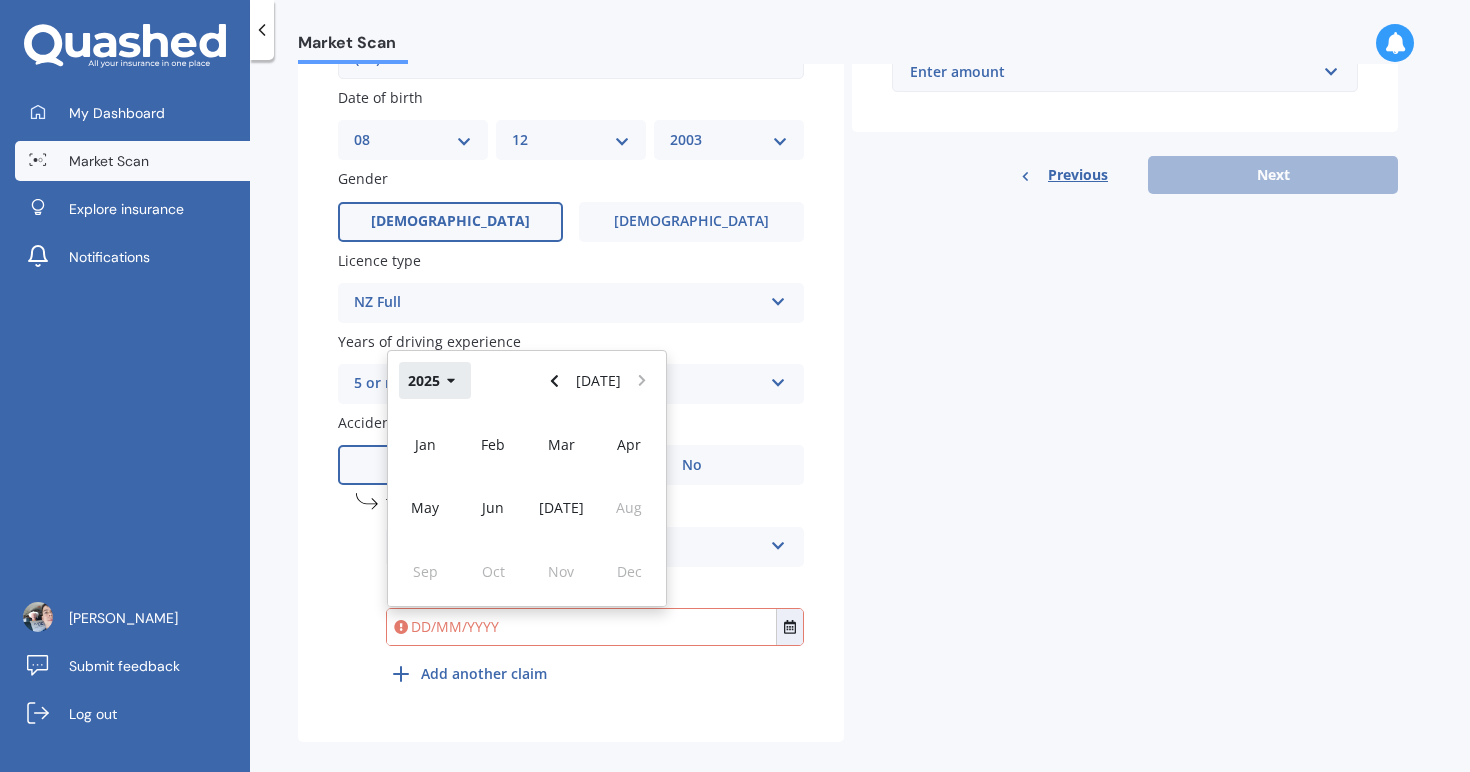 click on "2025" at bounding box center [435, 380] 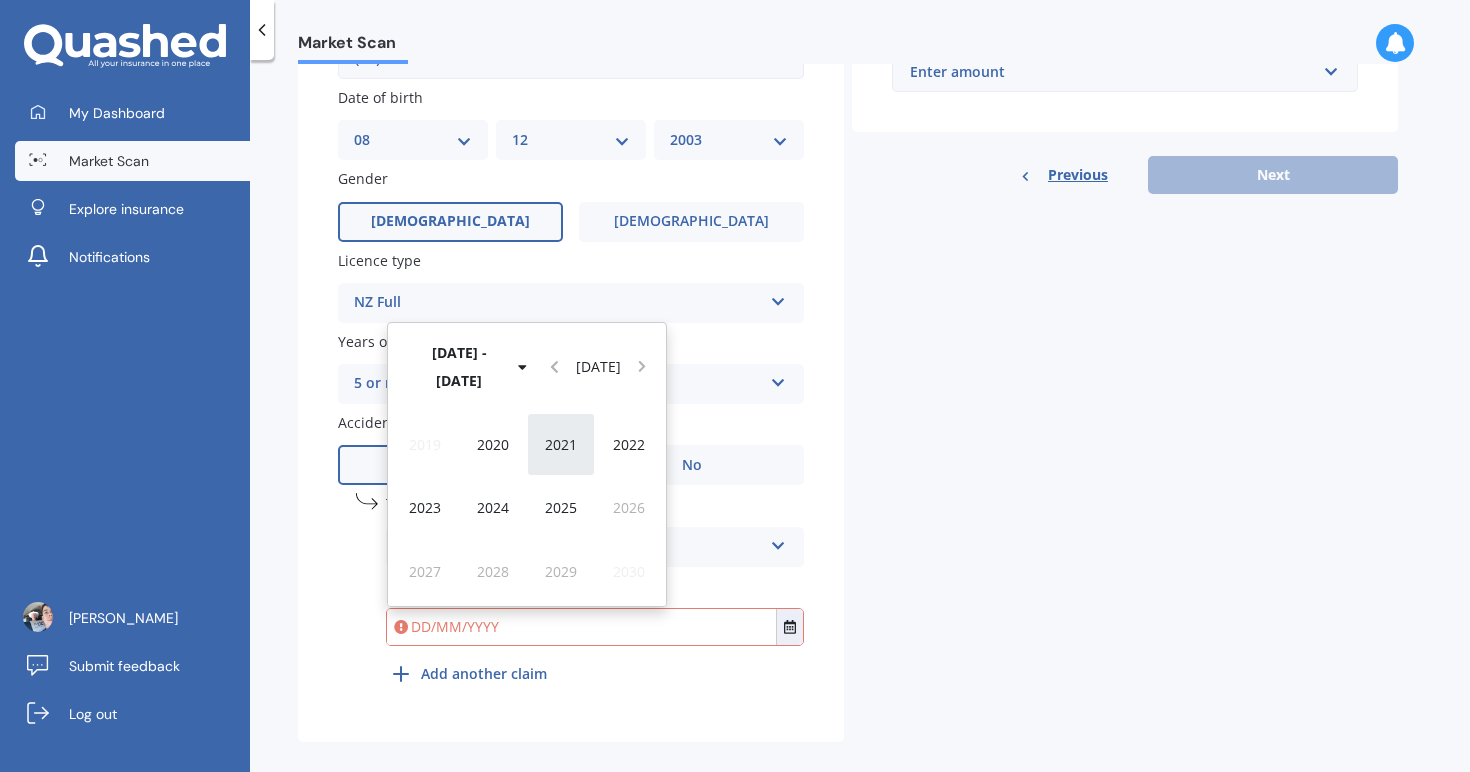 click on "2021" at bounding box center [561, 444] 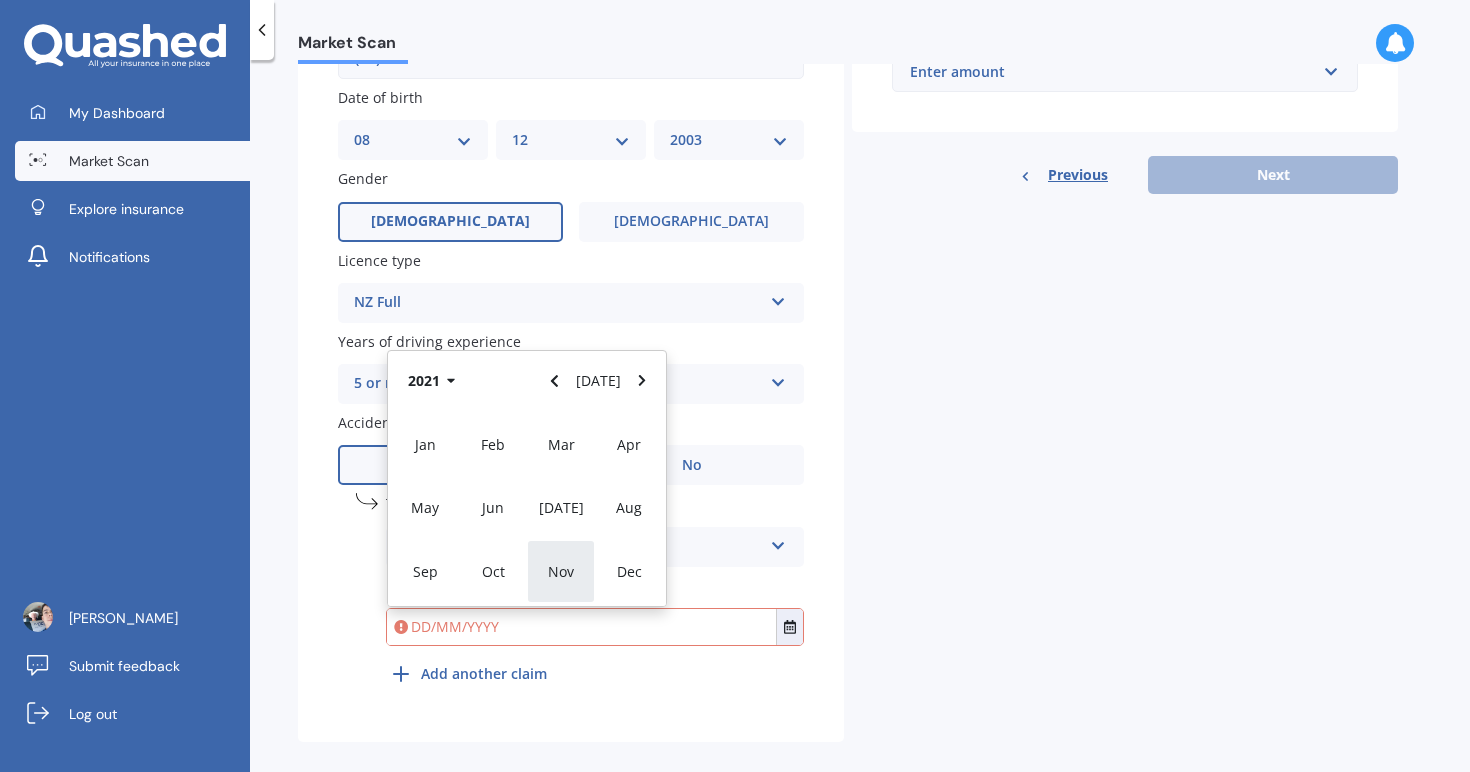click on "Nov" at bounding box center [561, 571] 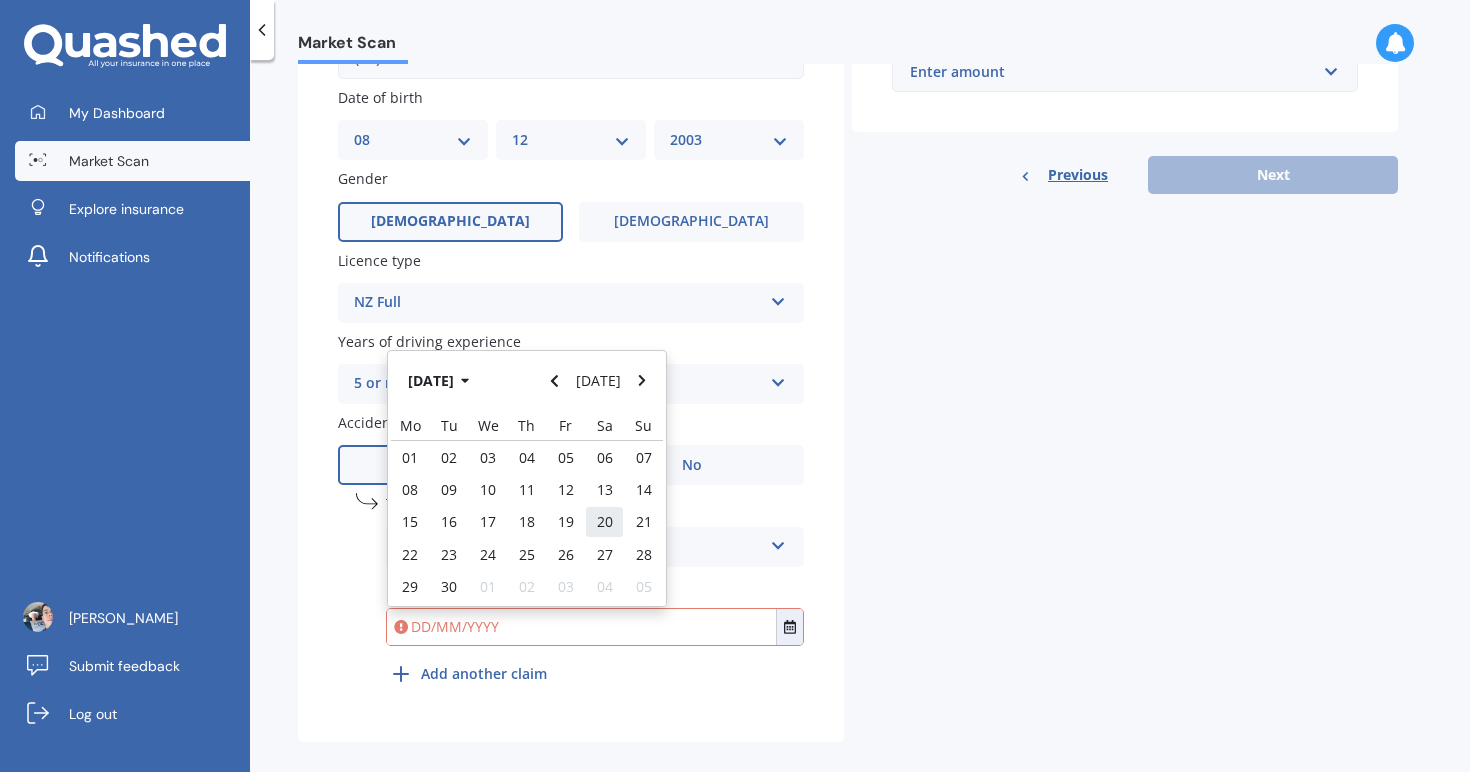 click on "20" at bounding box center [604, 522] 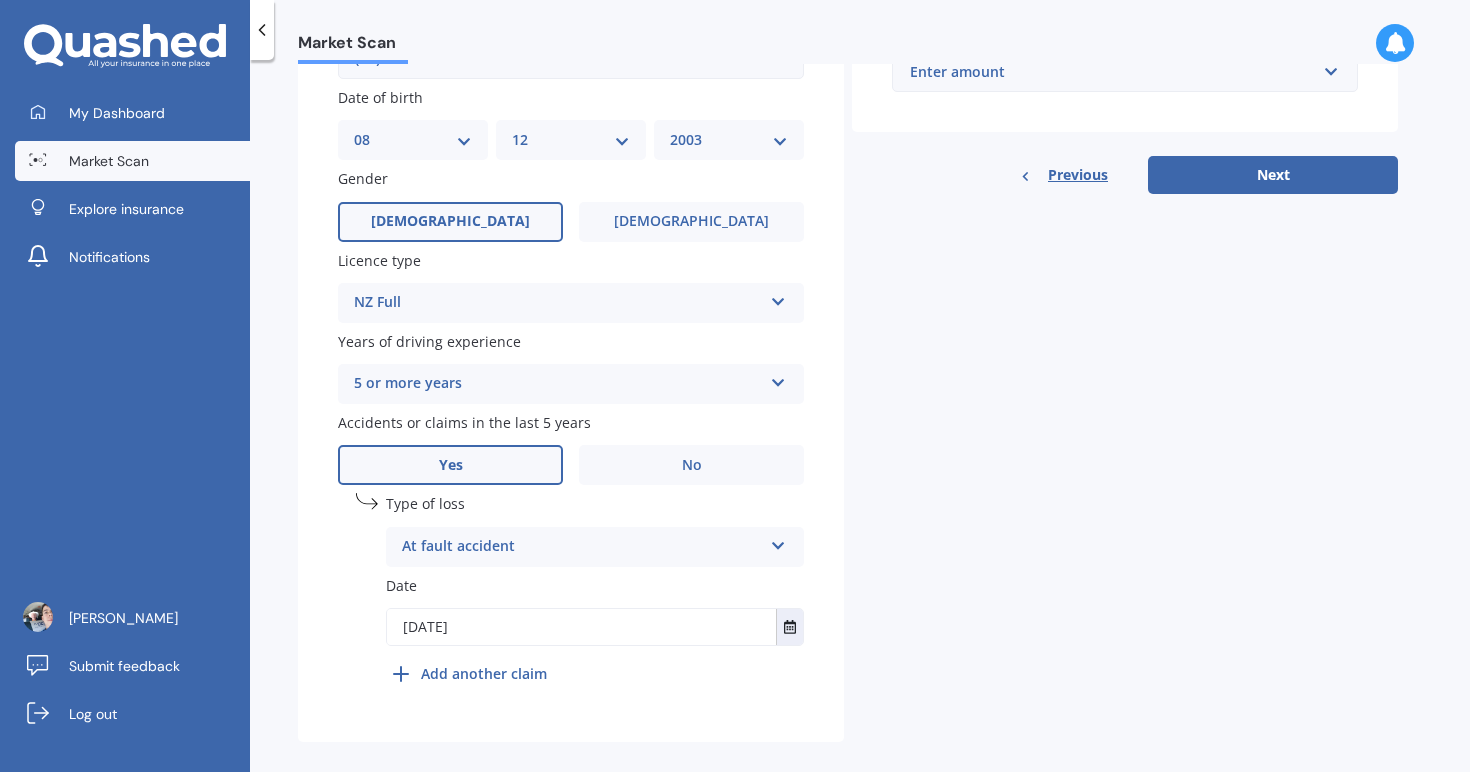 scroll, scrollTop: 628, scrollLeft: 0, axis: vertical 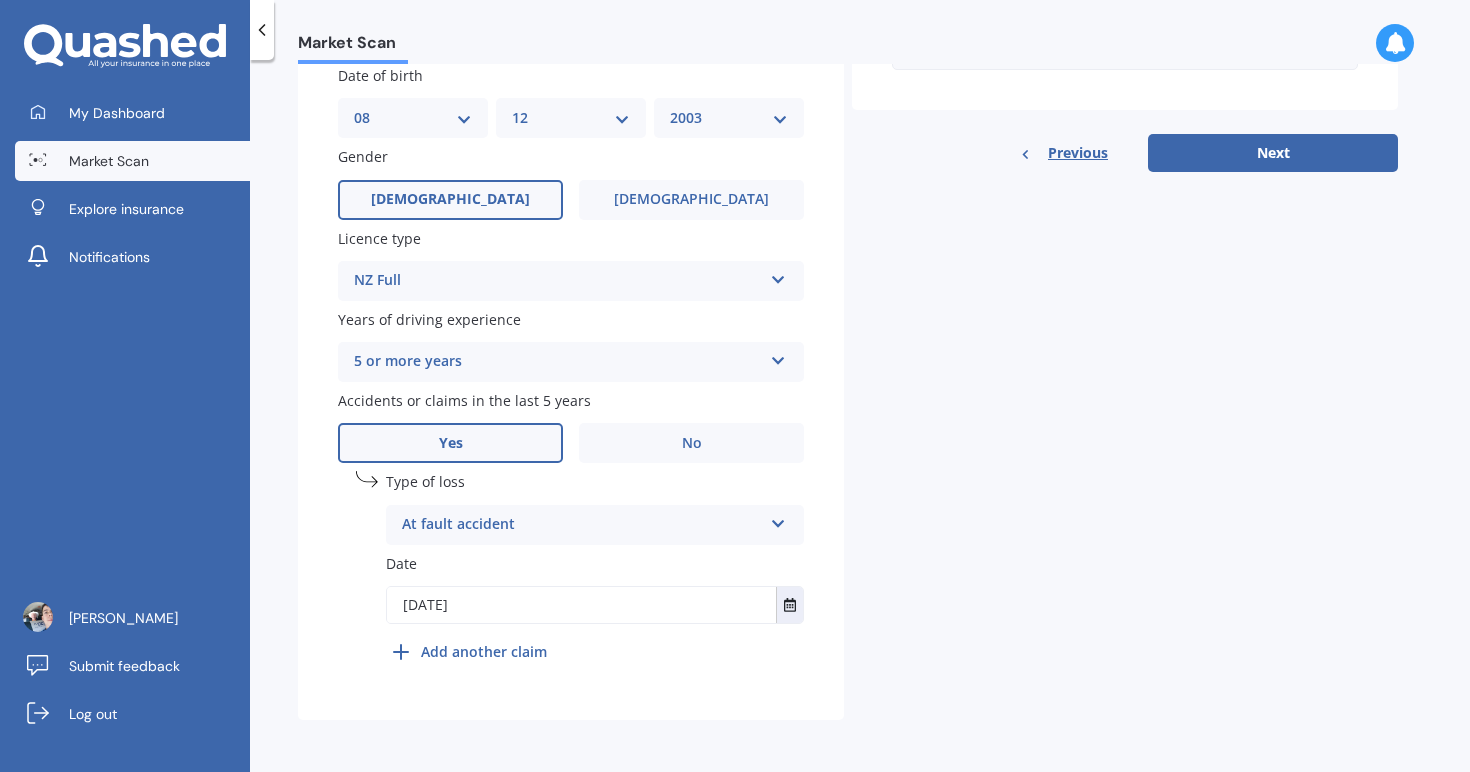 click on "Add another claim" at bounding box center [484, 651] 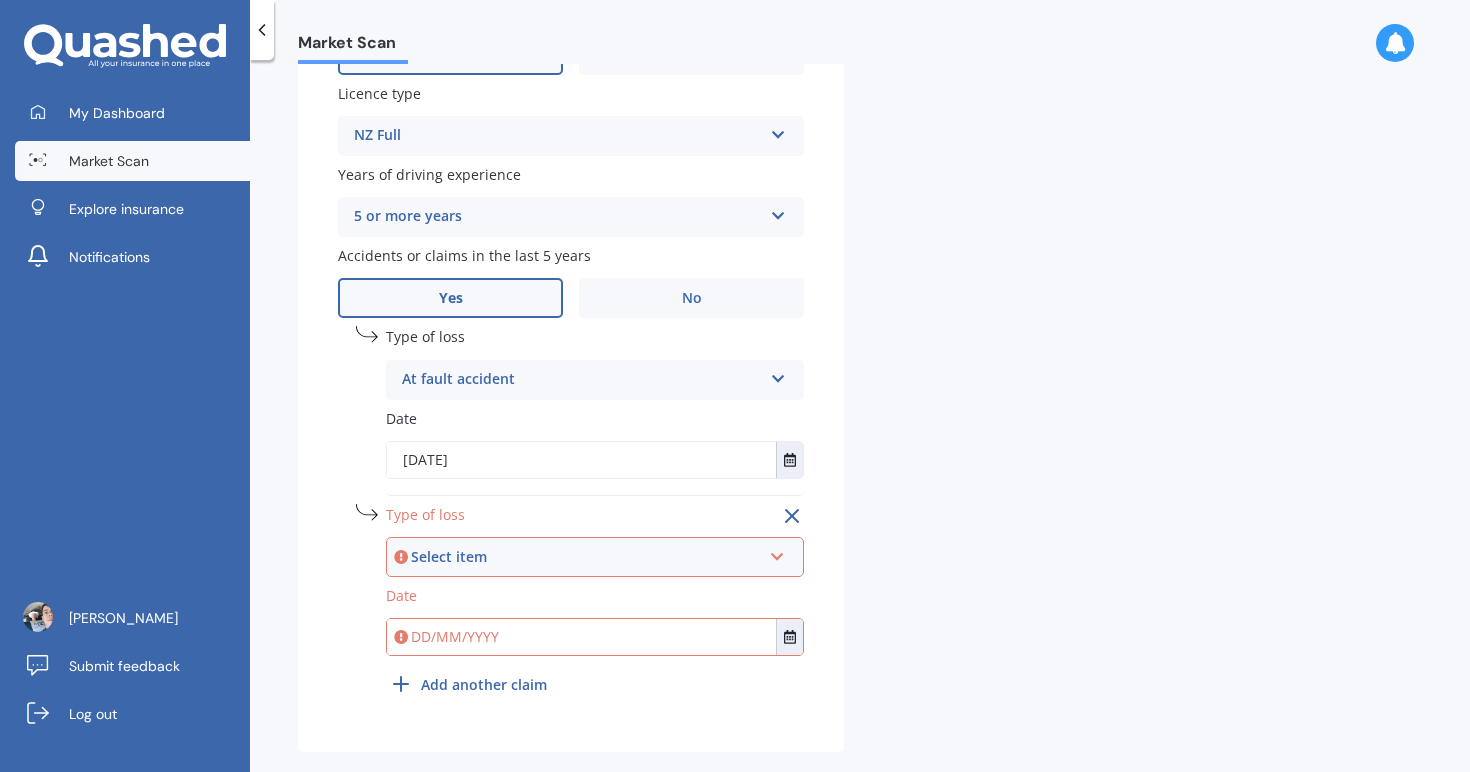 scroll, scrollTop: 781, scrollLeft: 0, axis: vertical 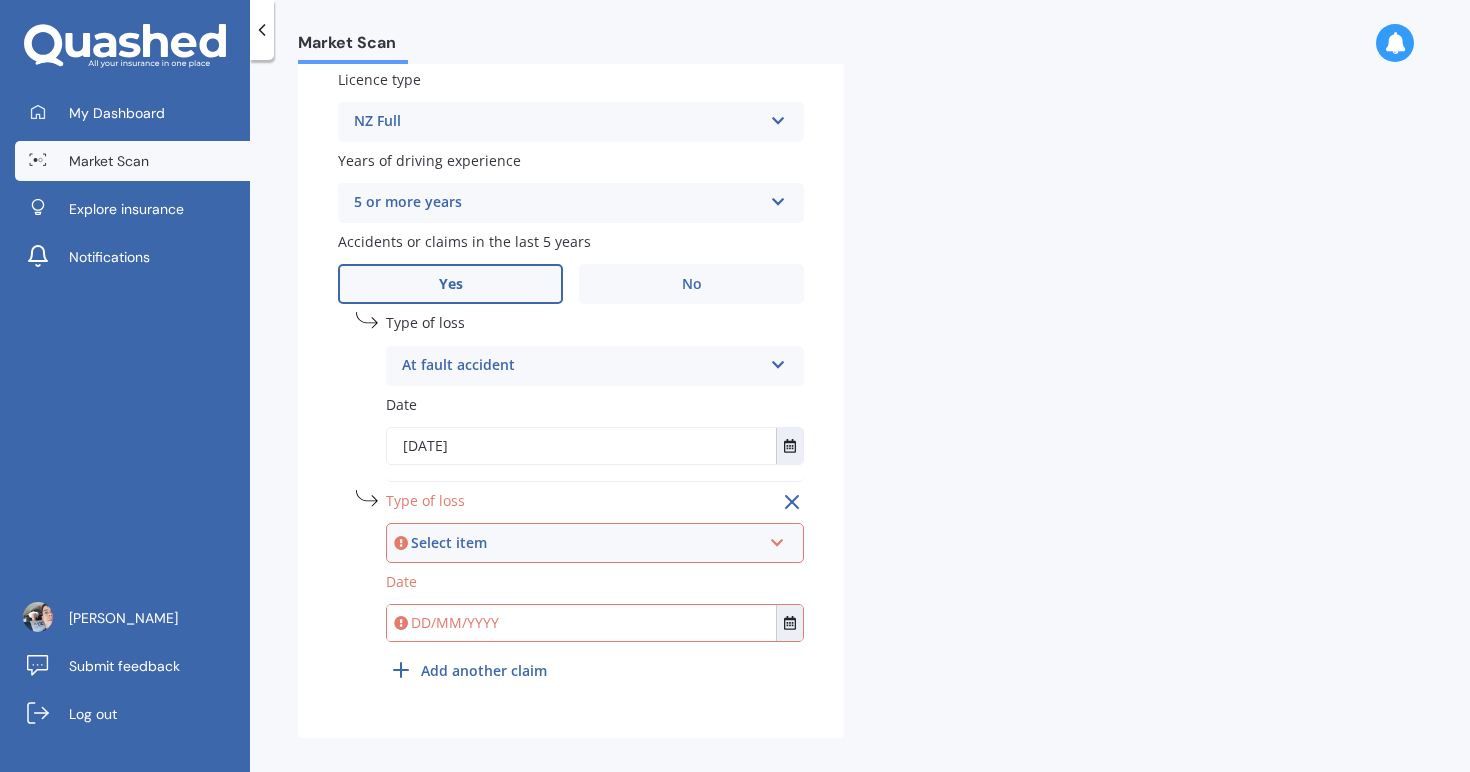 click on "Select item" at bounding box center [586, 543] 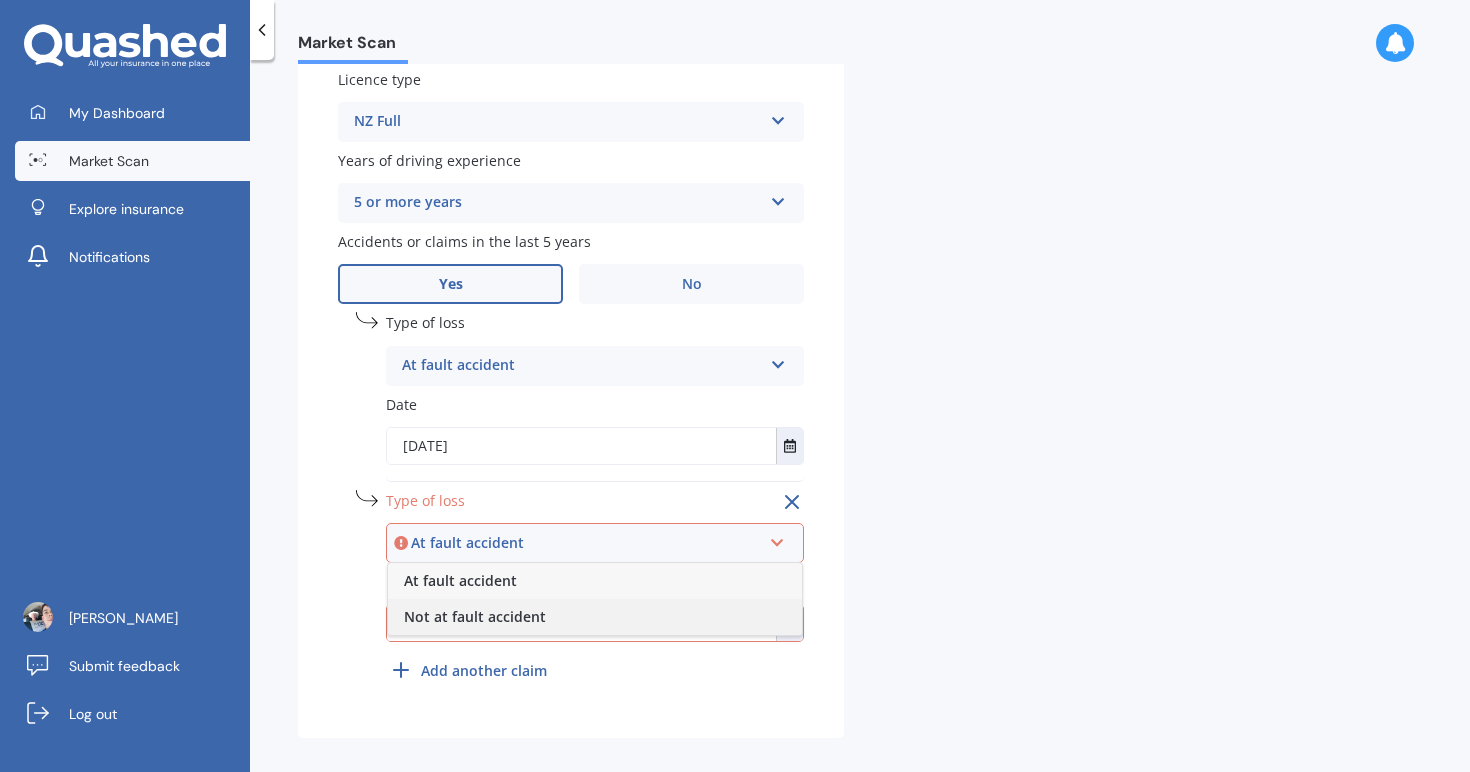 click on "Not at fault accident" at bounding box center (475, 616) 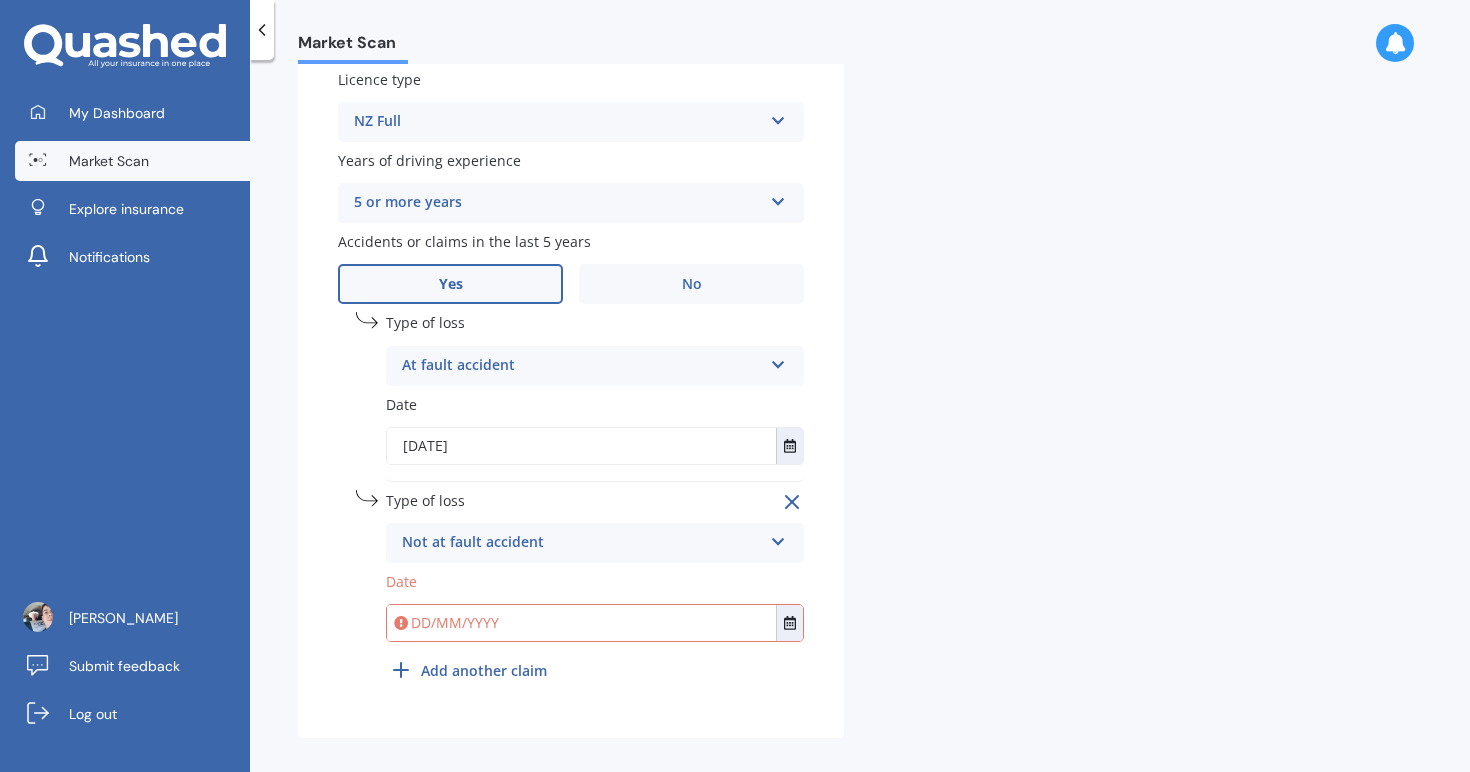 click at bounding box center [581, 623] 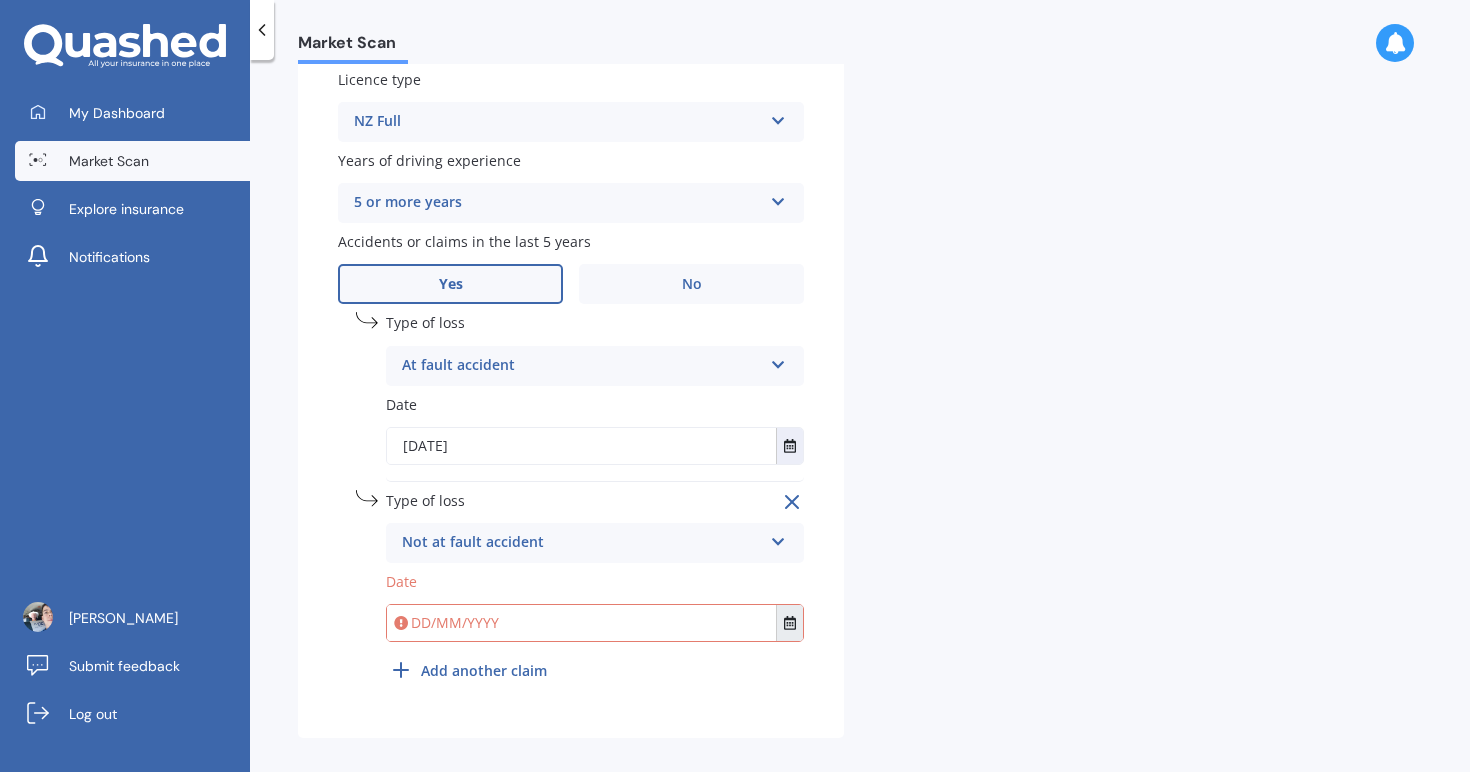 click at bounding box center [789, 623] 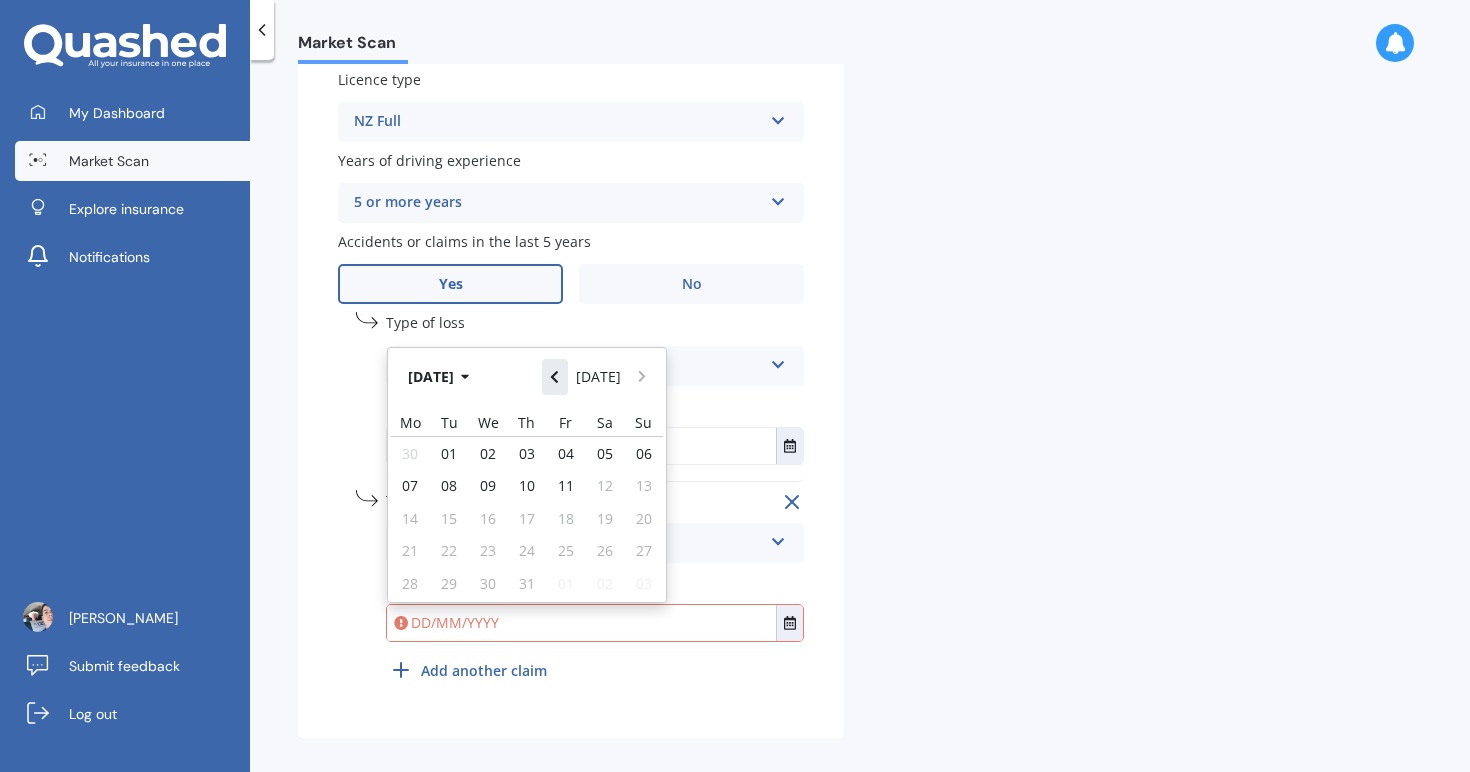 click at bounding box center (555, 377) 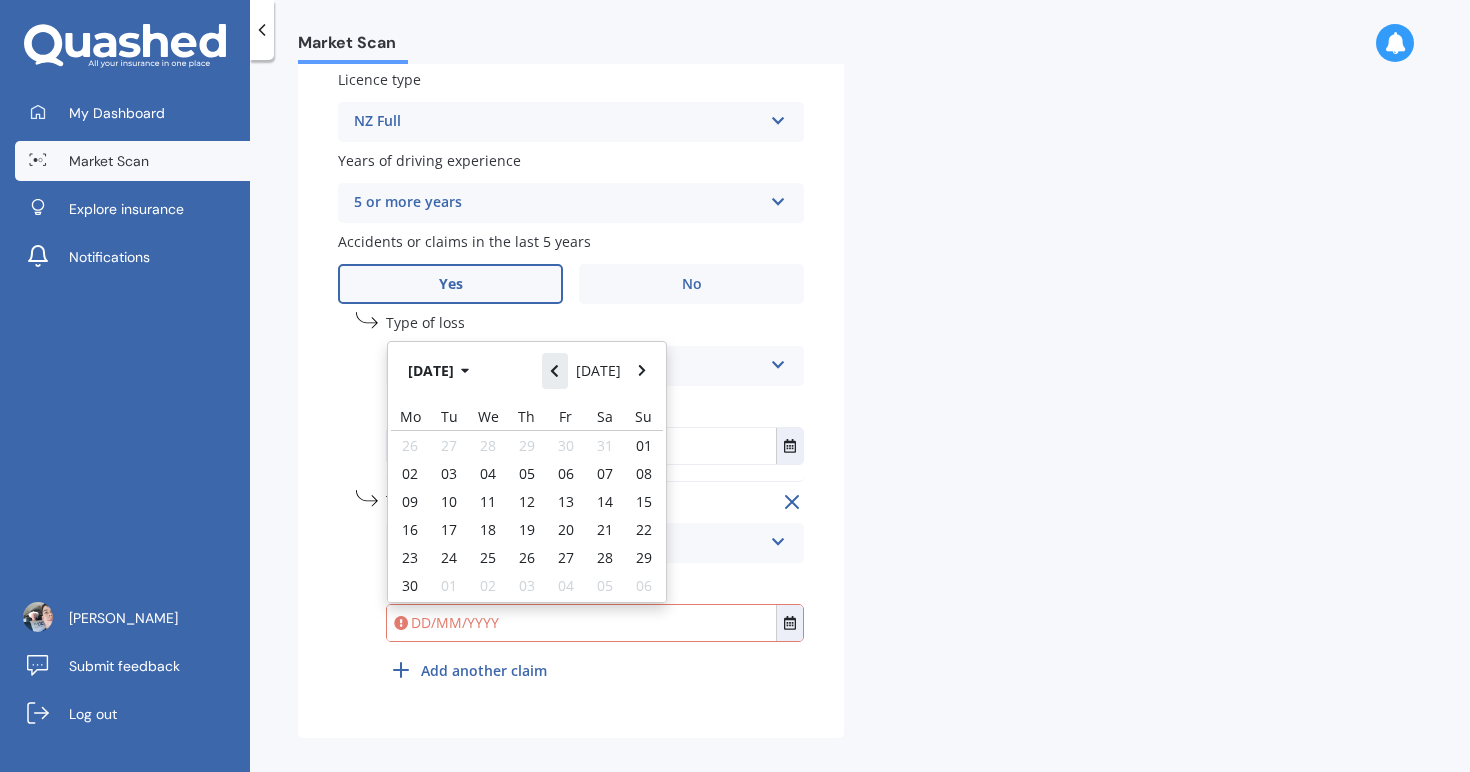 click at bounding box center [555, 371] 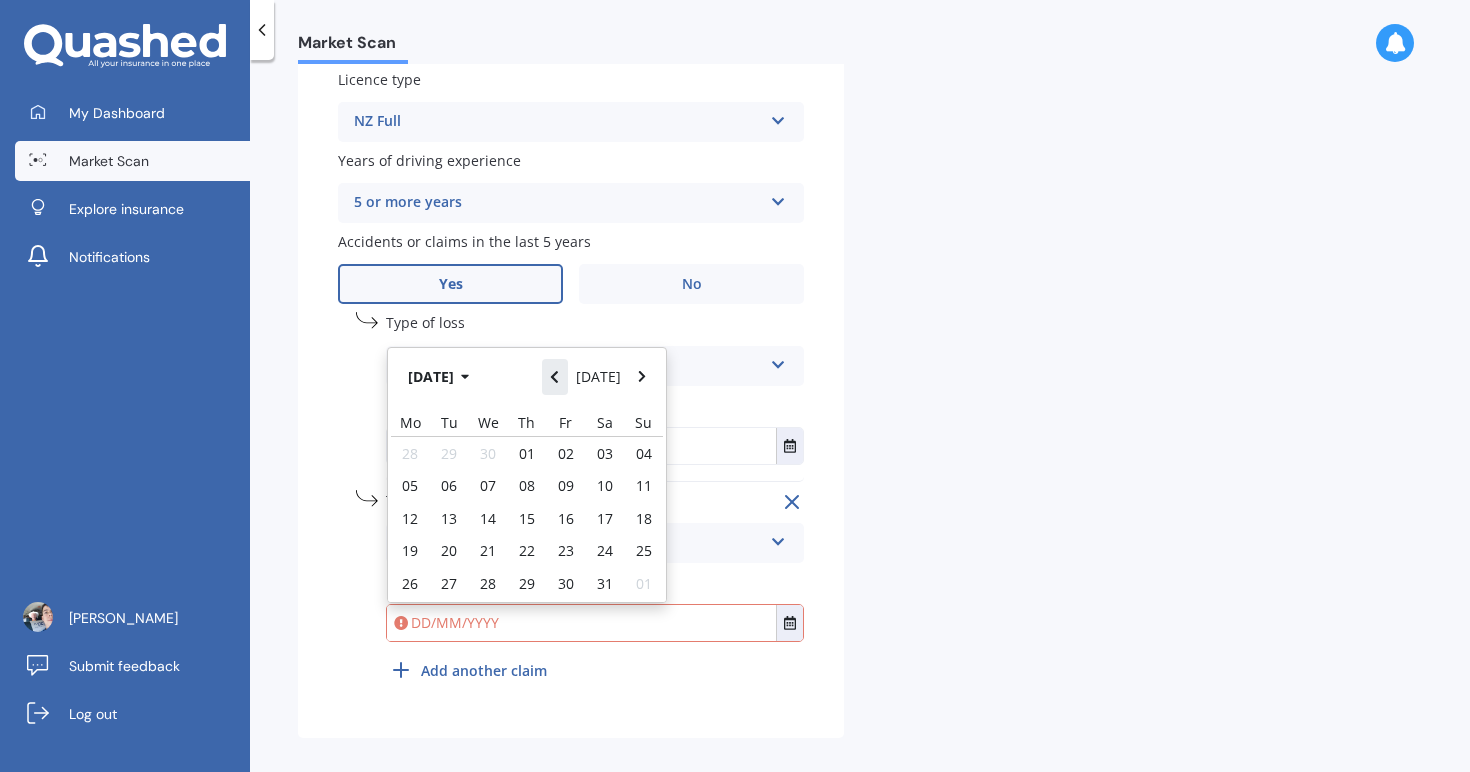 click at bounding box center (555, 377) 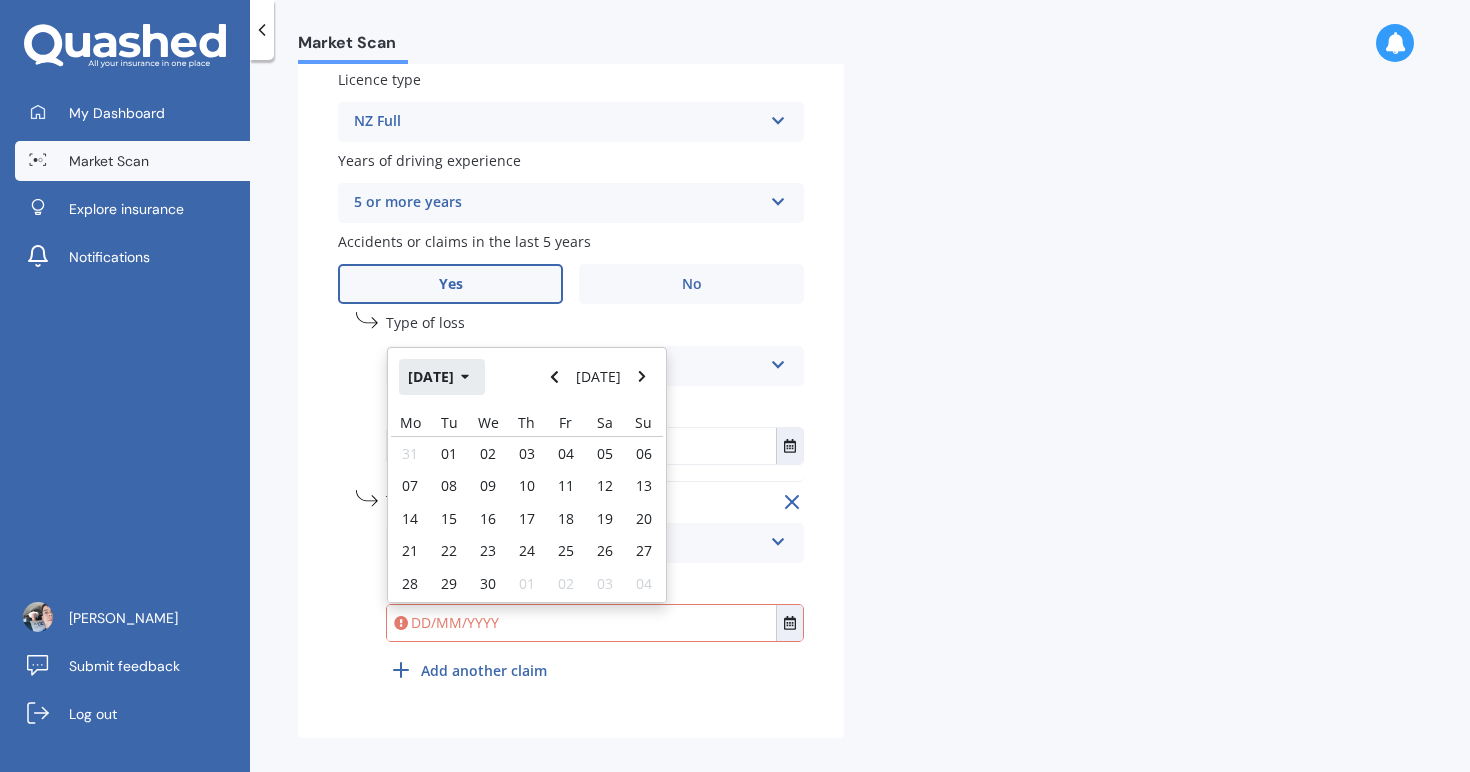 click on "Apr 2025" at bounding box center (442, 377) 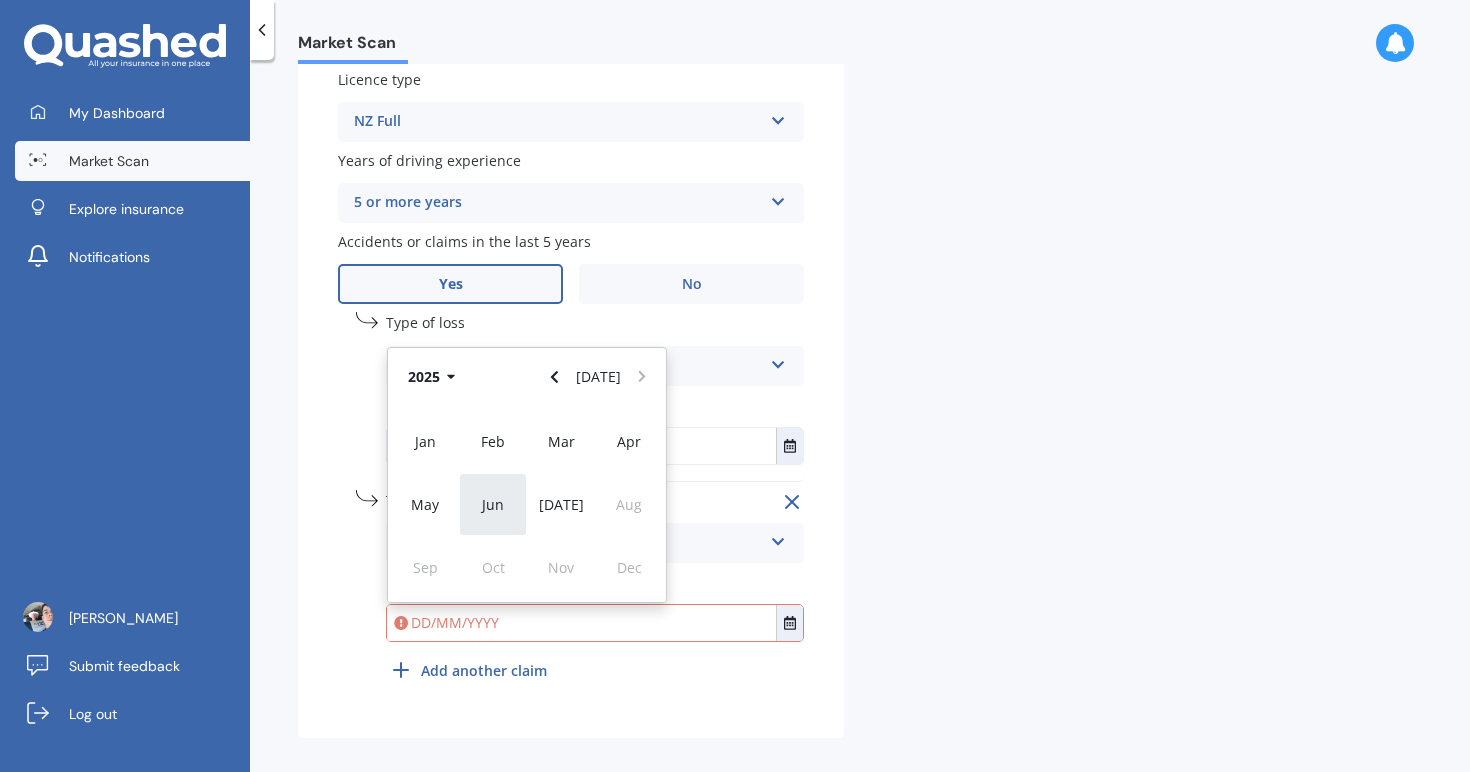 click on "Jun" at bounding box center (493, 504) 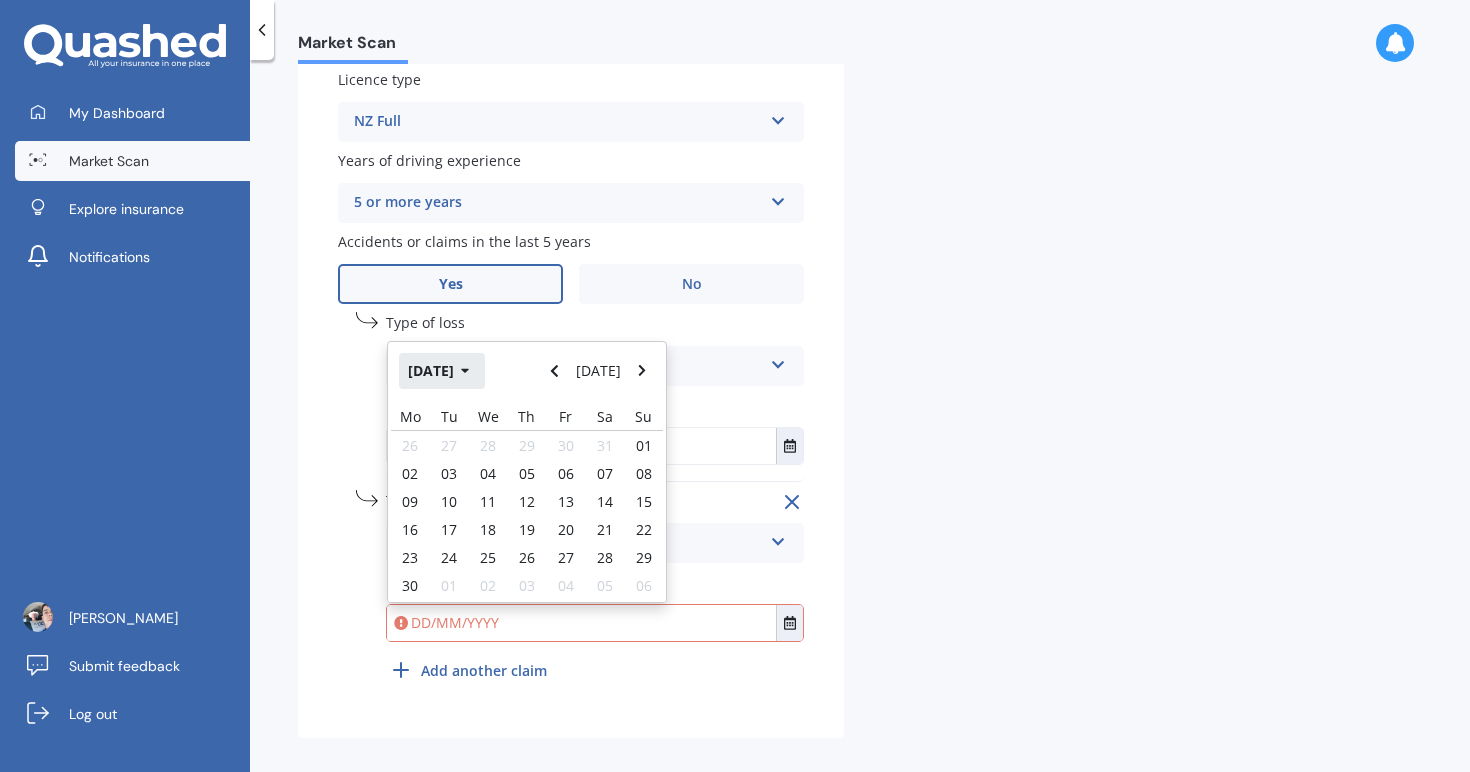 click on "Jun 2025" at bounding box center [442, 371] 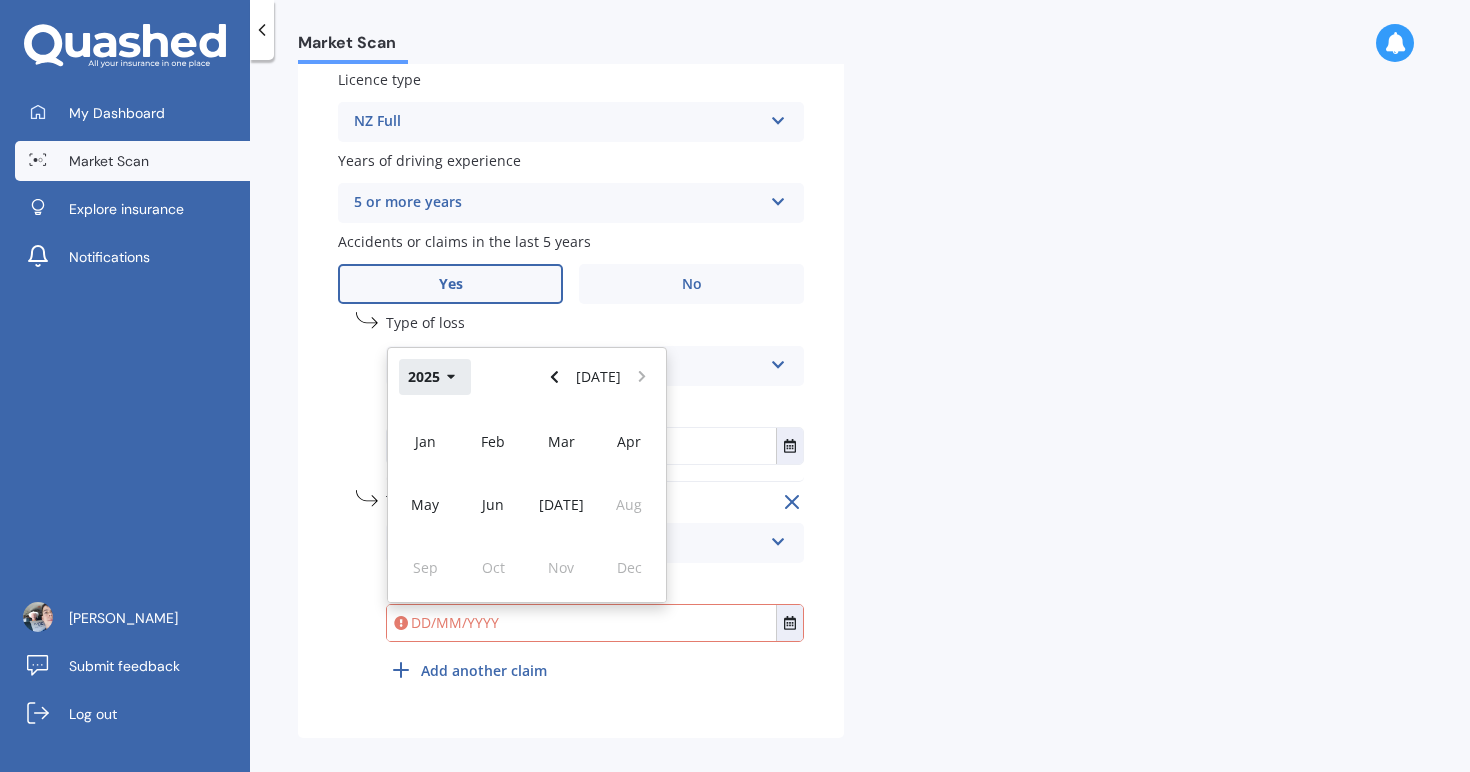 click on "2025" at bounding box center (435, 377) 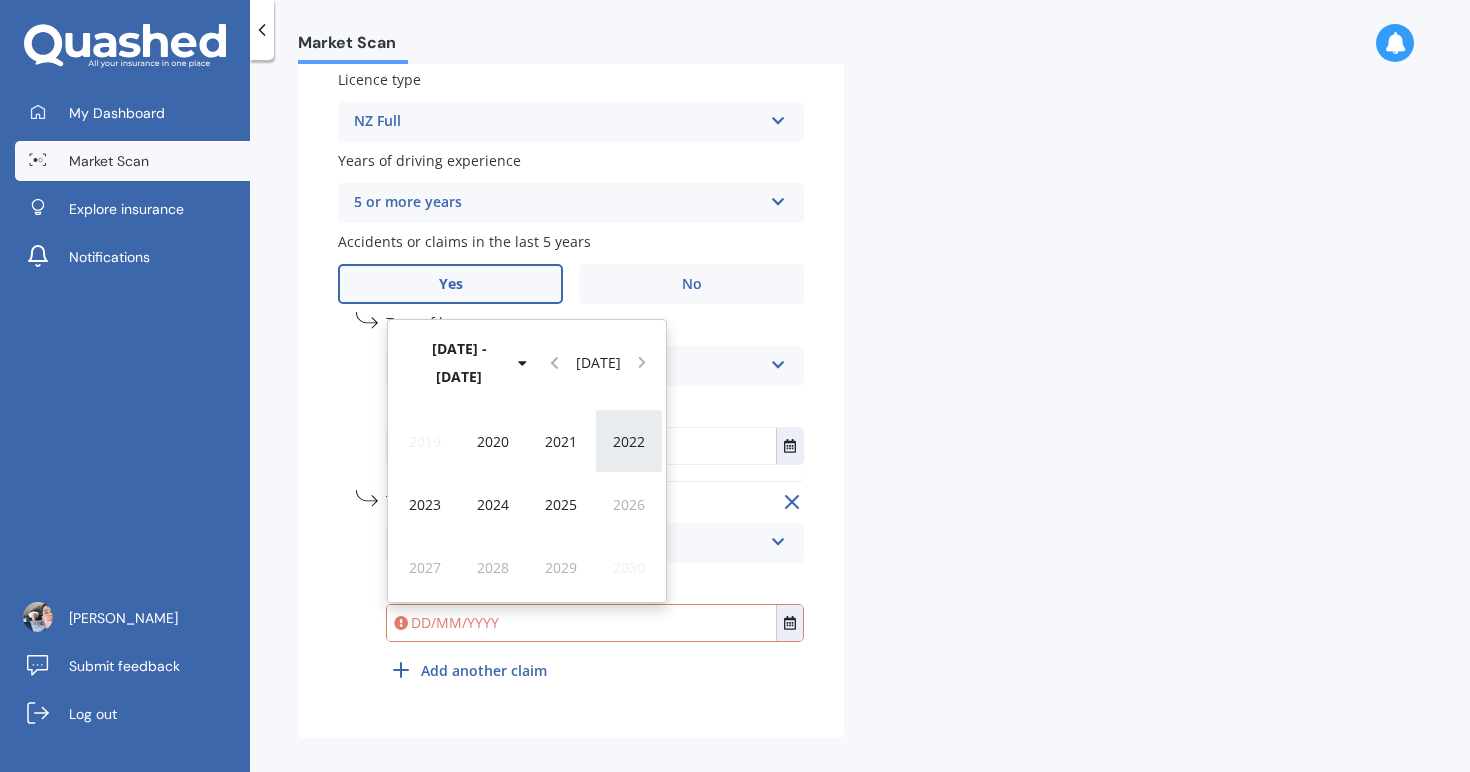 click on "2022" at bounding box center (629, 440) 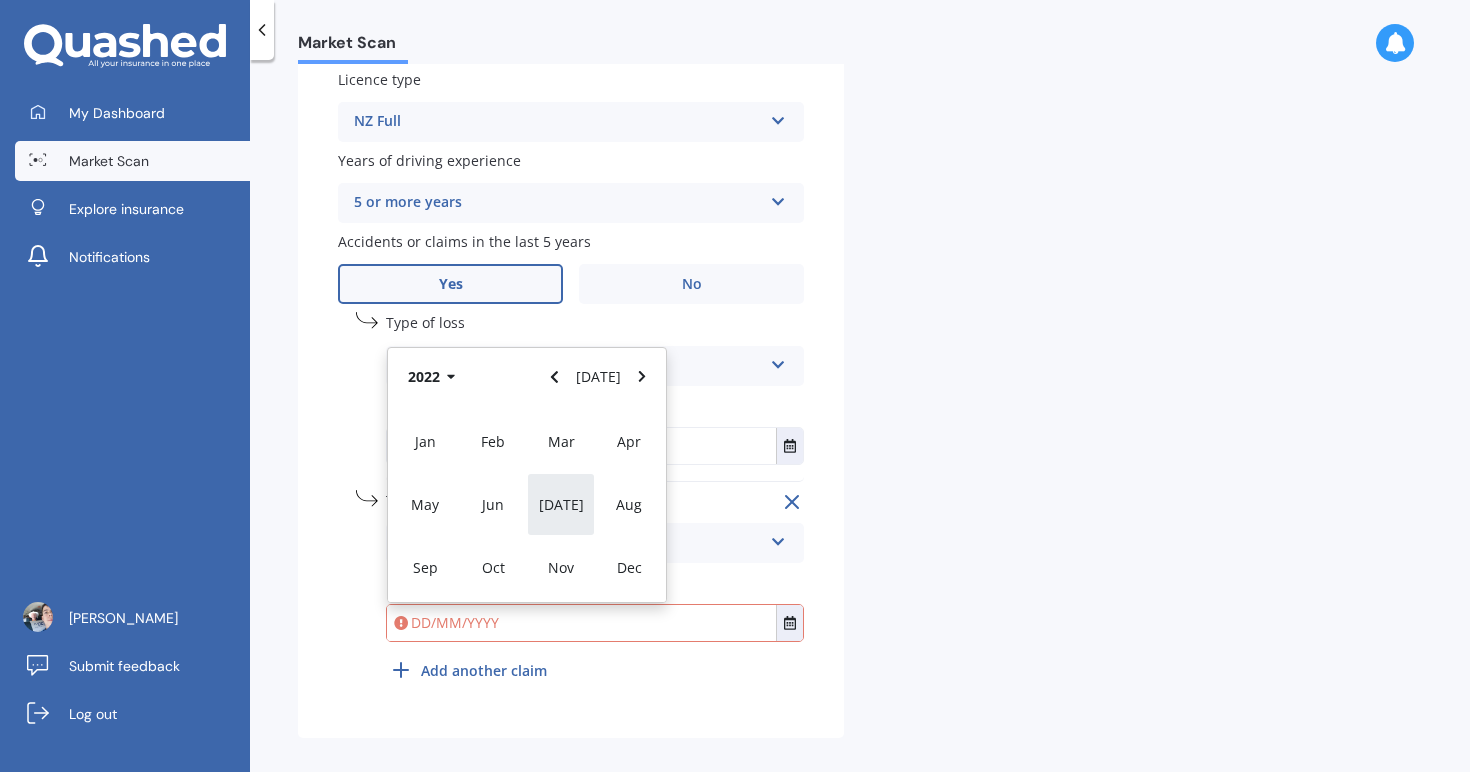 click on "Jul" at bounding box center [561, 504] 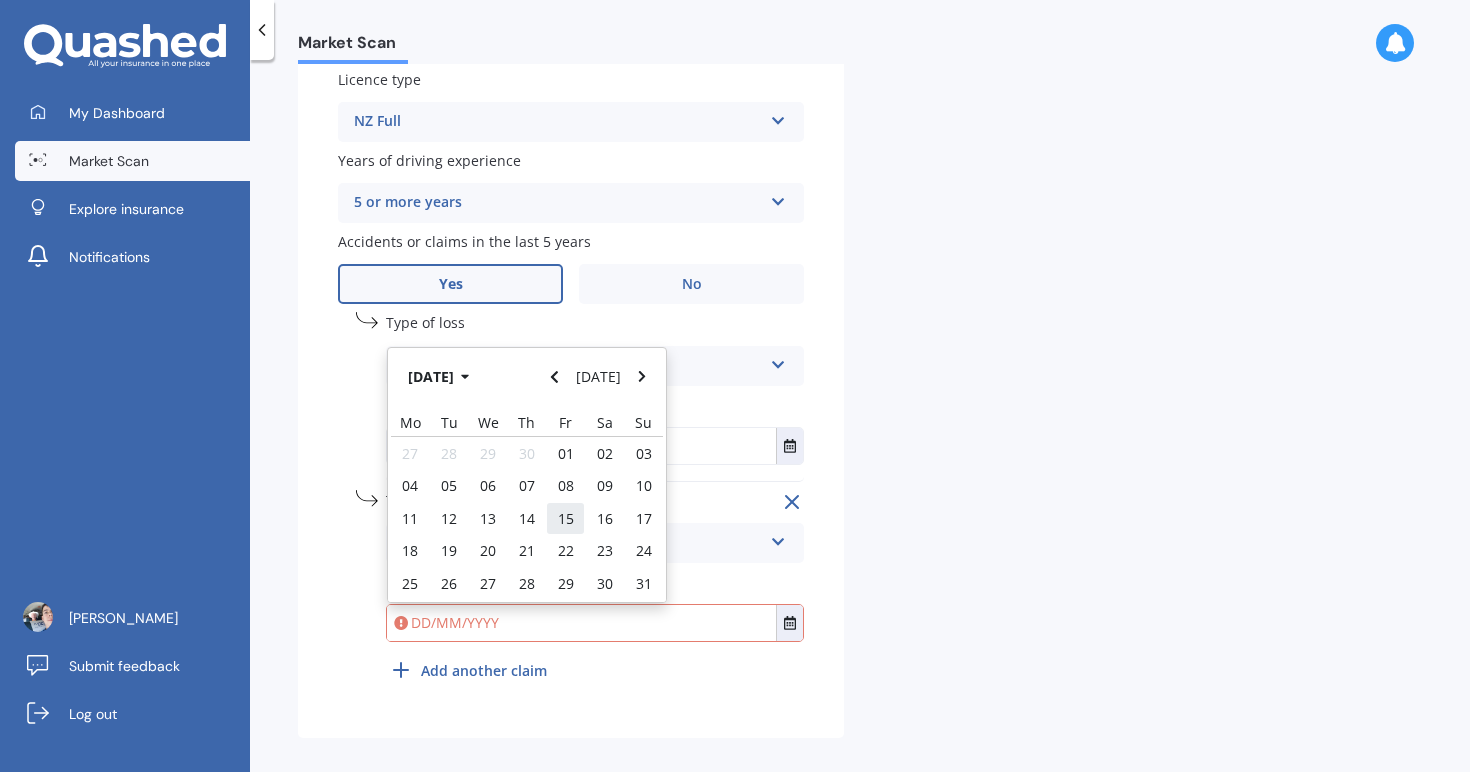 click on "15" at bounding box center [565, 518] 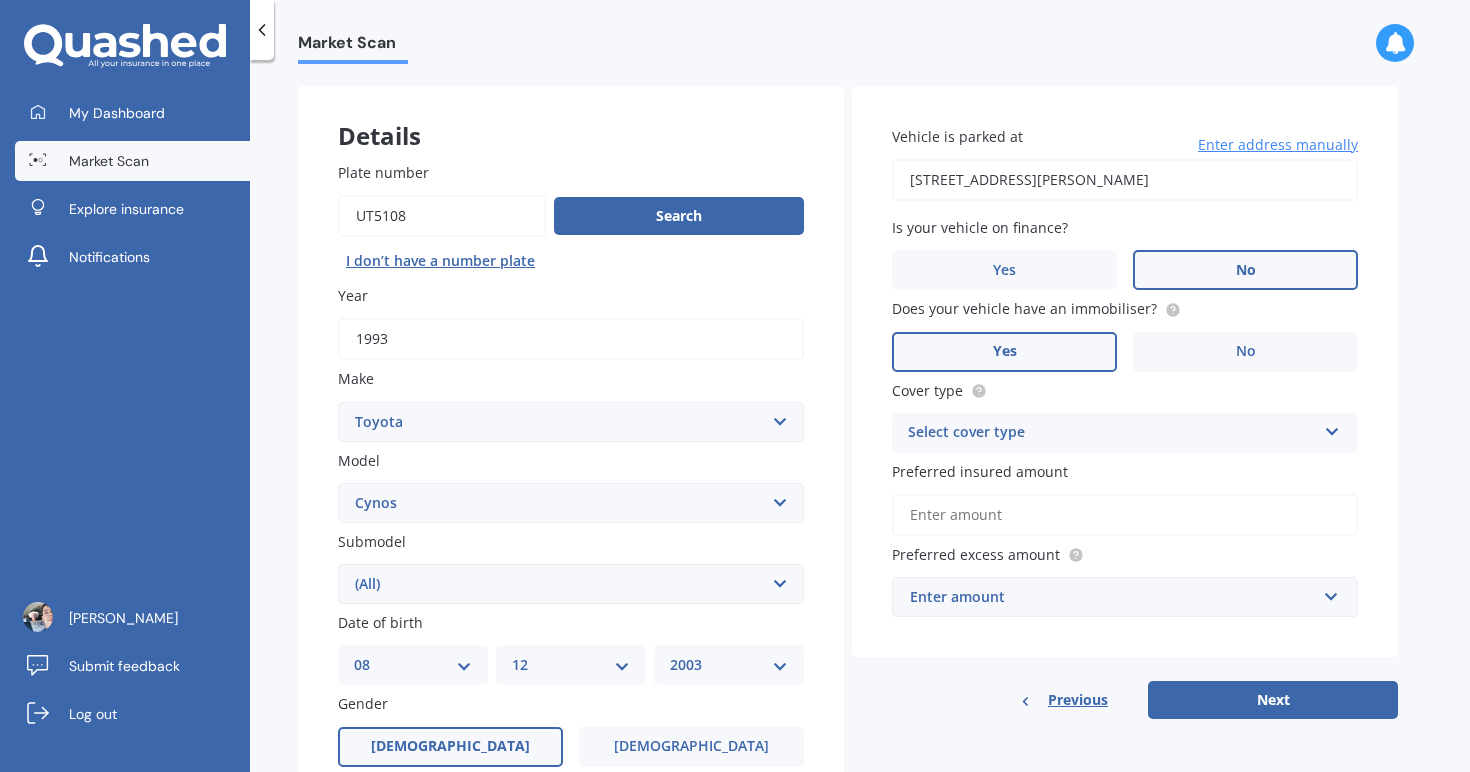 scroll, scrollTop: 0, scrollLeft: 0, axis: both 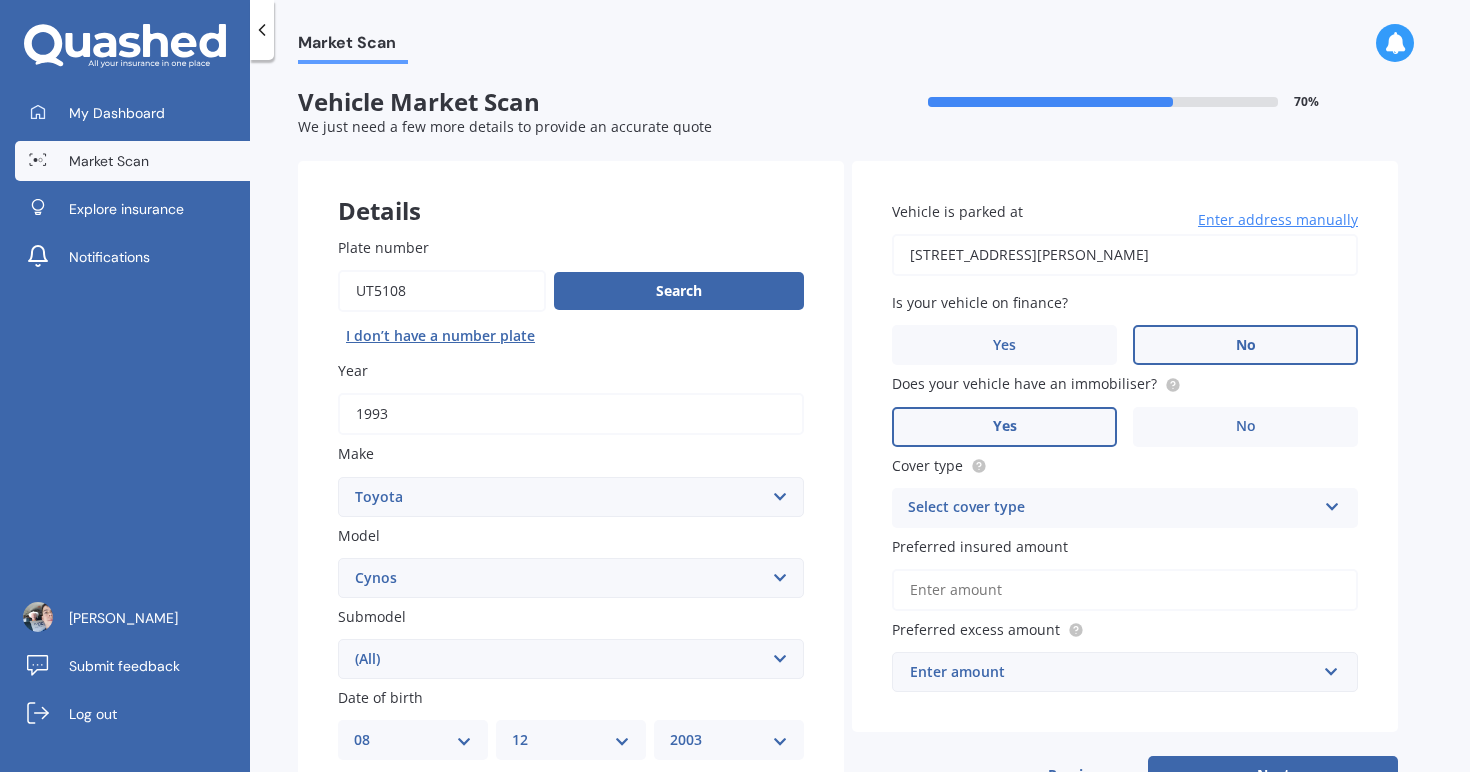 click on "Select cover type" at bounding box center (1112, 508) 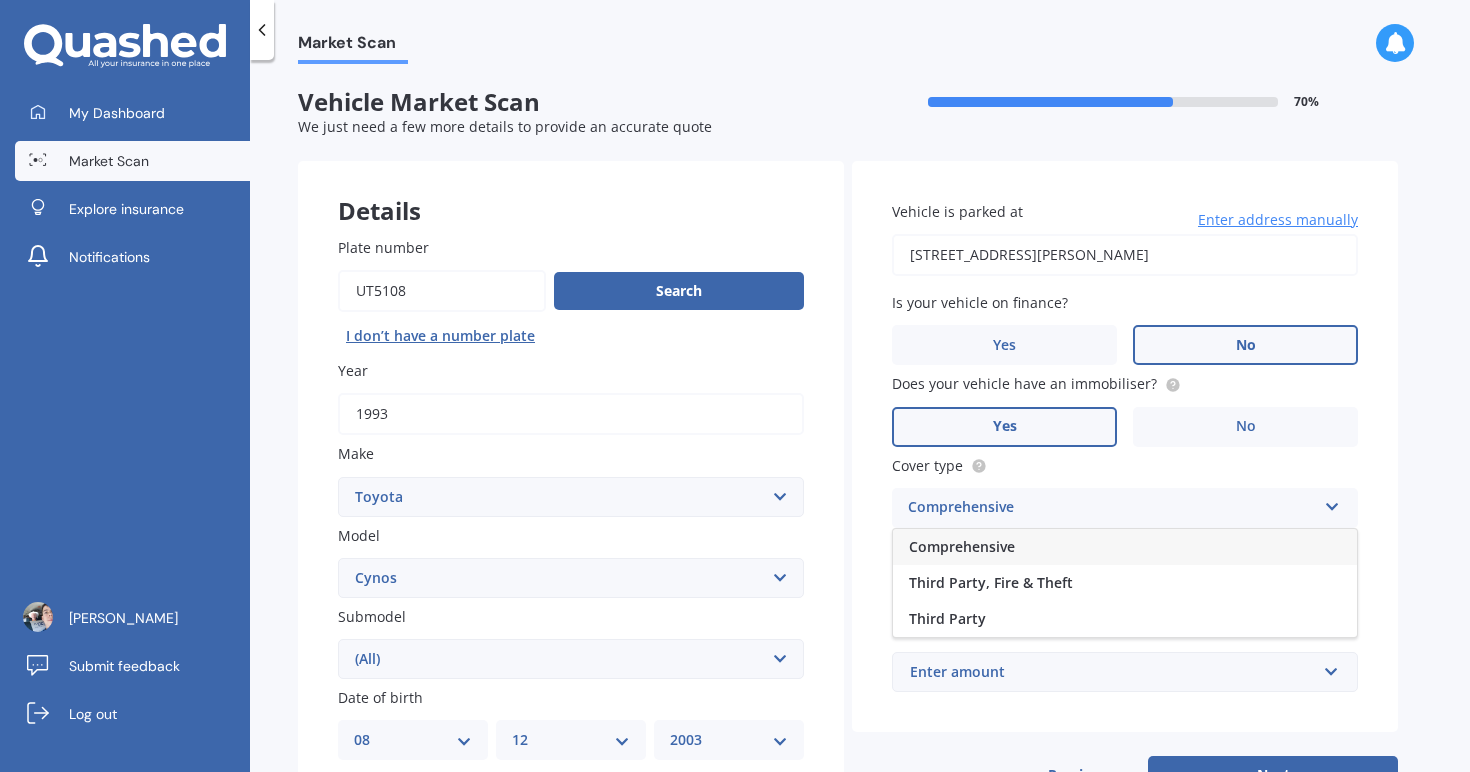 click on "Comprehensive" at bounding box center (1125, 547) 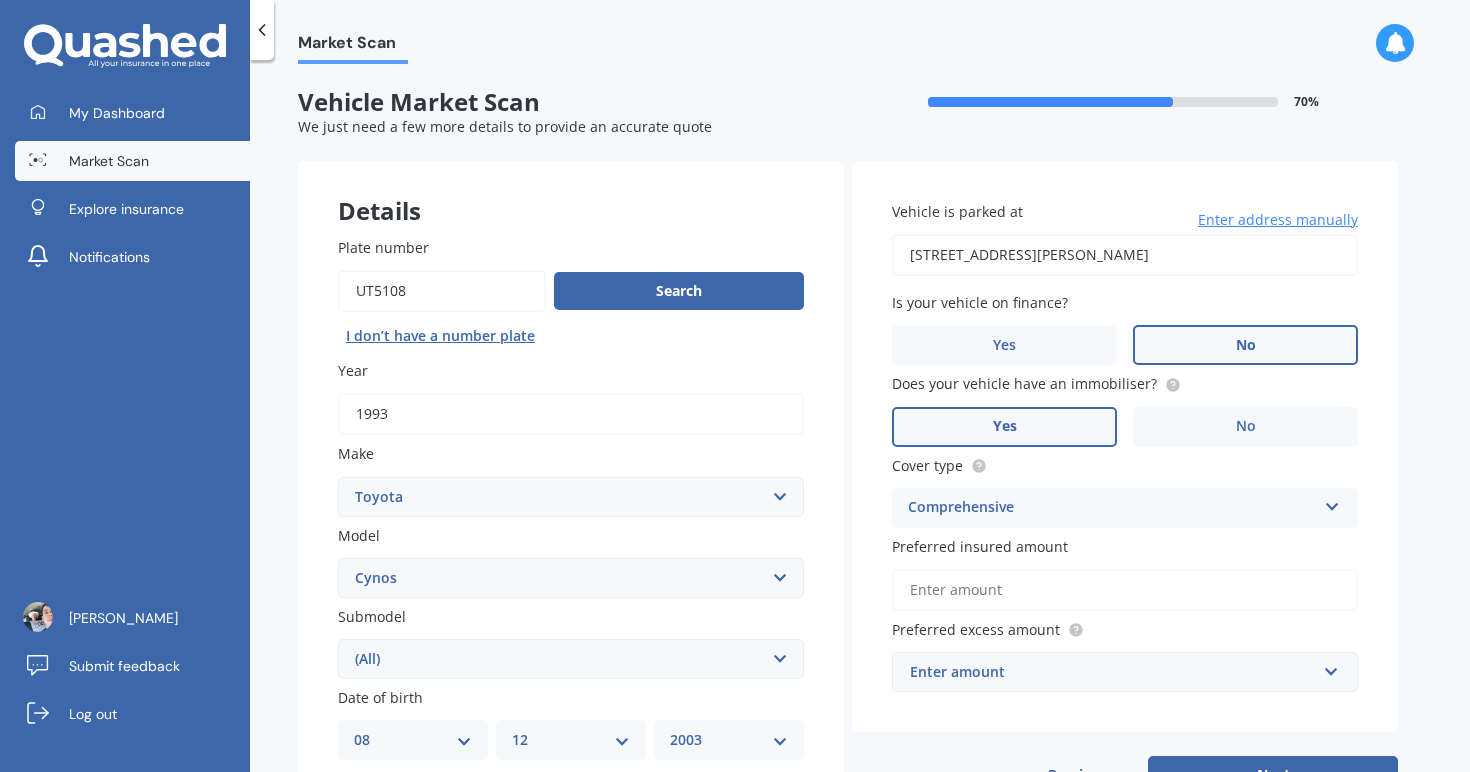 scroll, scrollTop: 62, scrollLeft: 0, axis: vertical 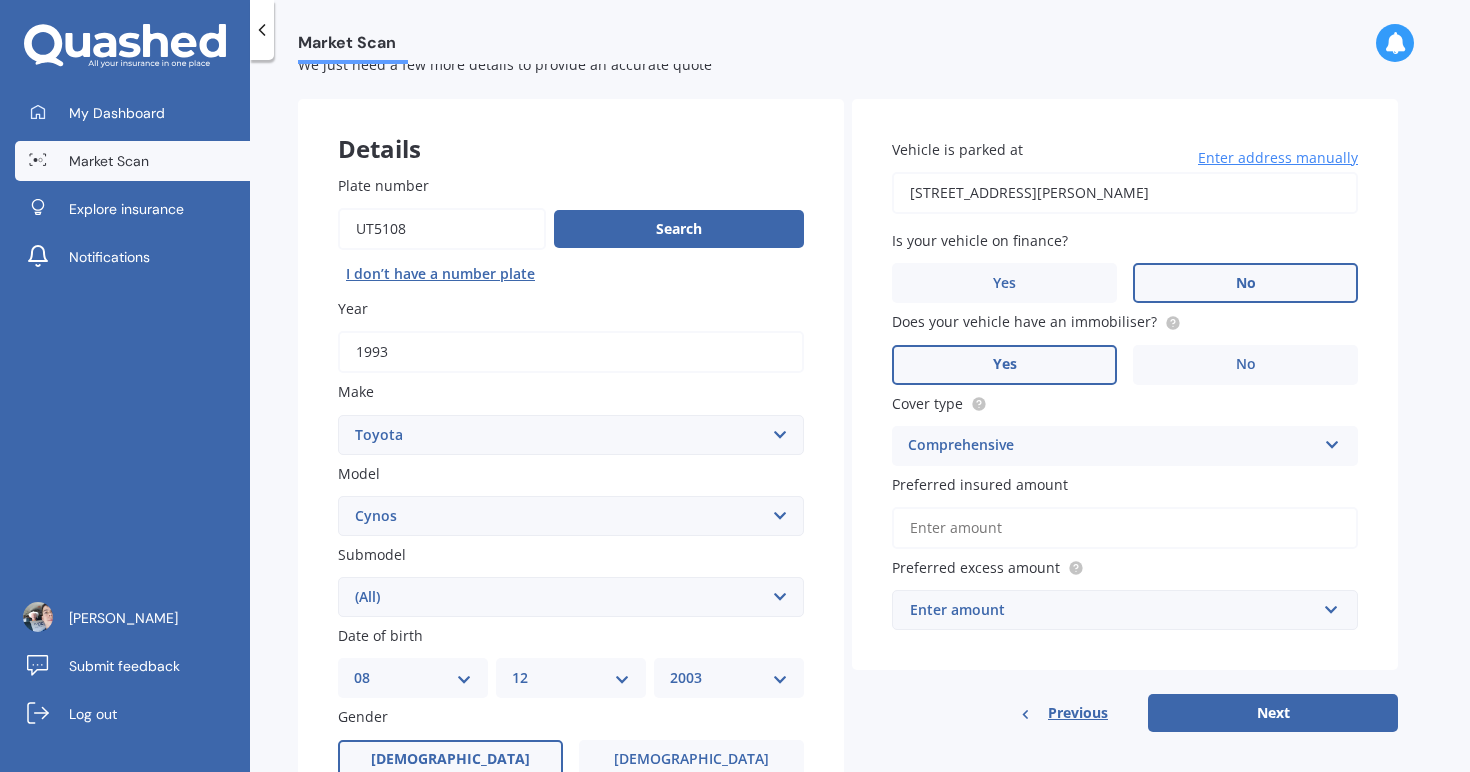 click on "Preferred insured amount" at bounding box center (1125, 528) 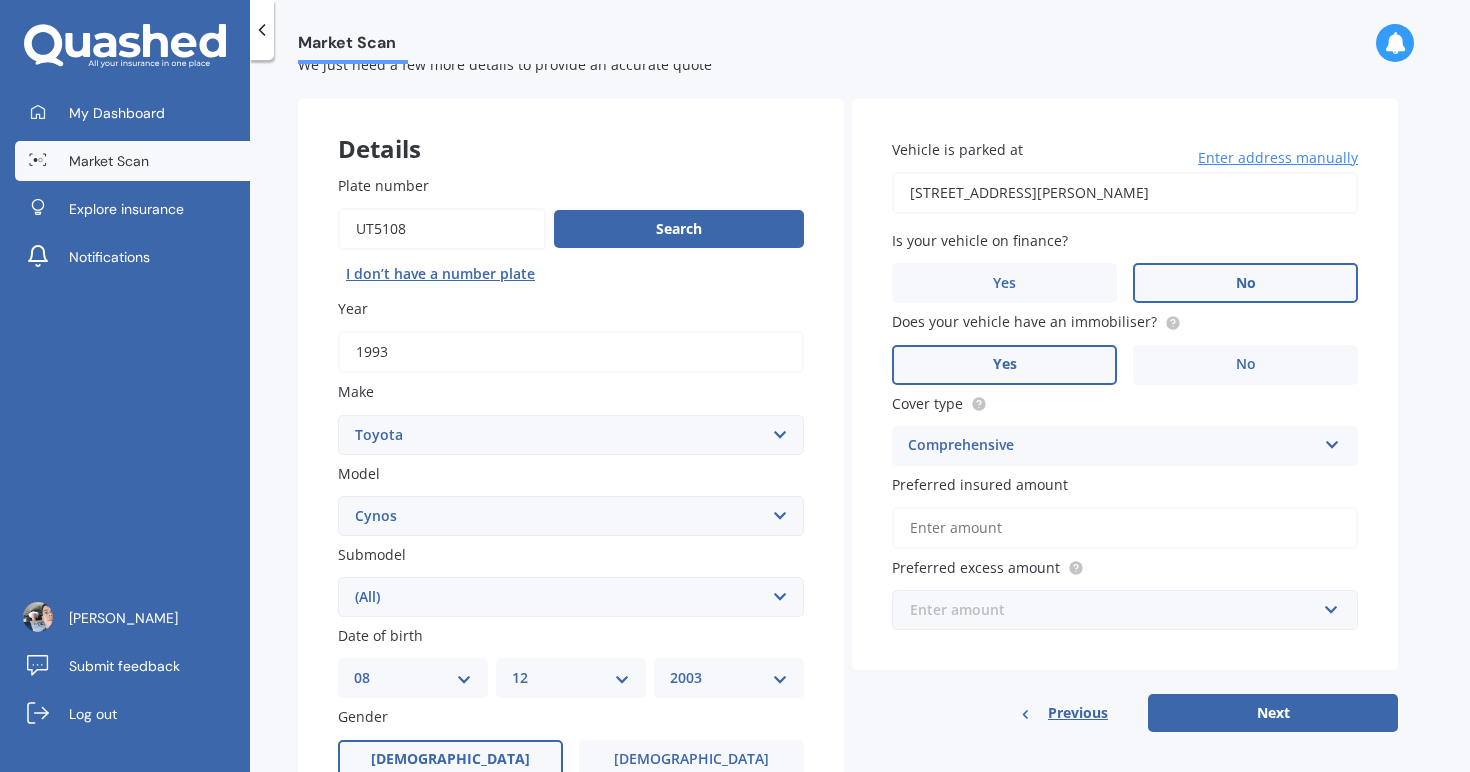 click at bounding box center [1118, 610] 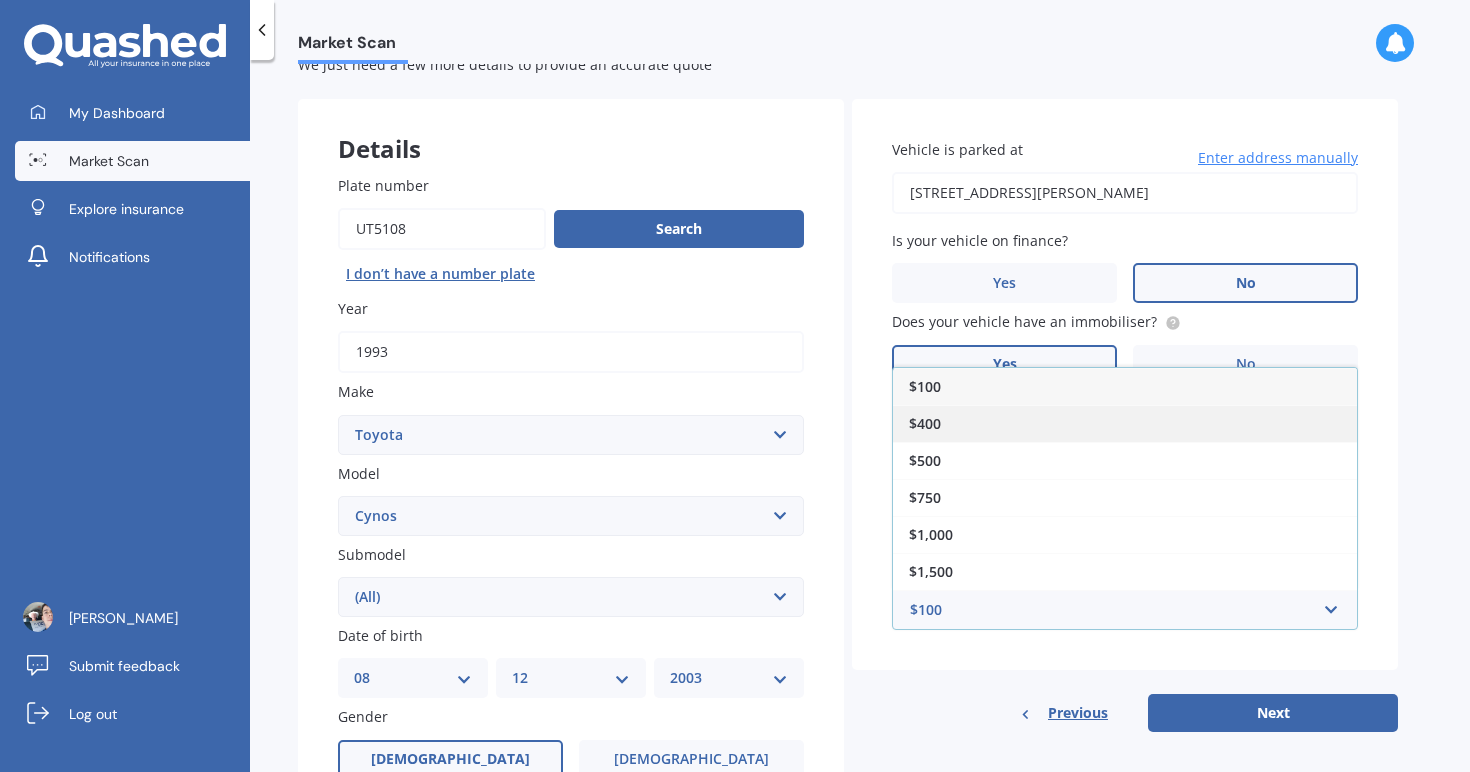 click on "$400" at bounding box center (1125, 423) 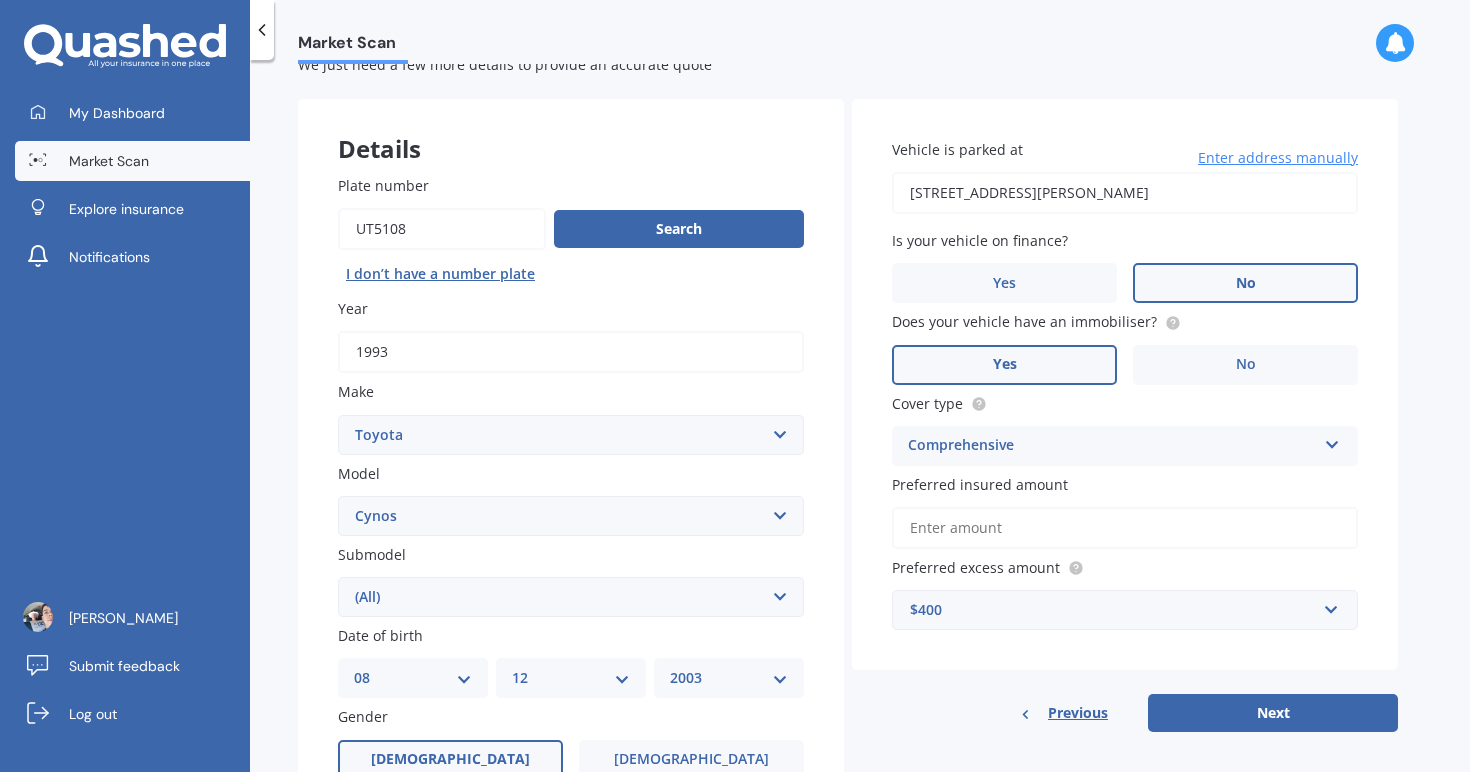 click on "Preferred insured amount" at bounding box center (1125, 528) 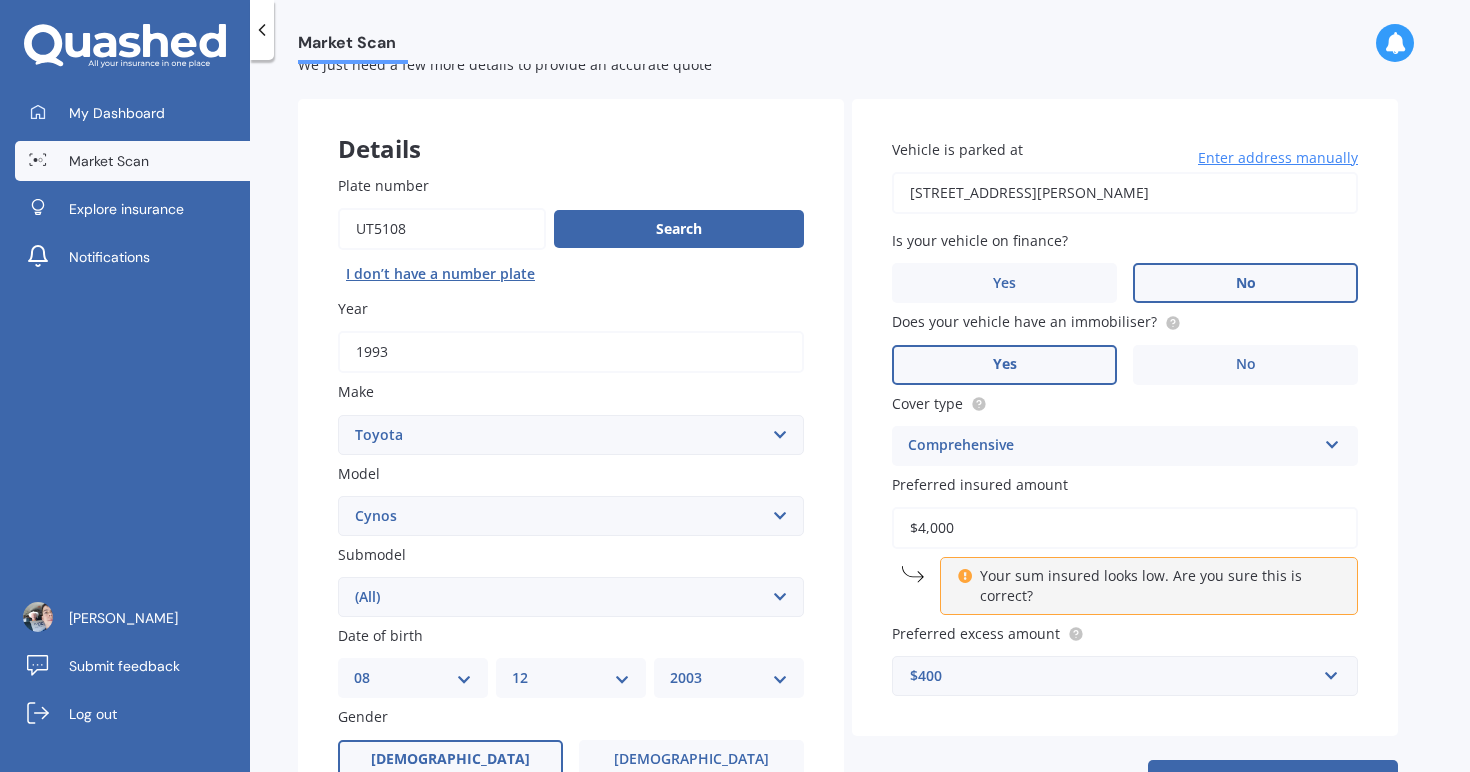 type on "$4,000" 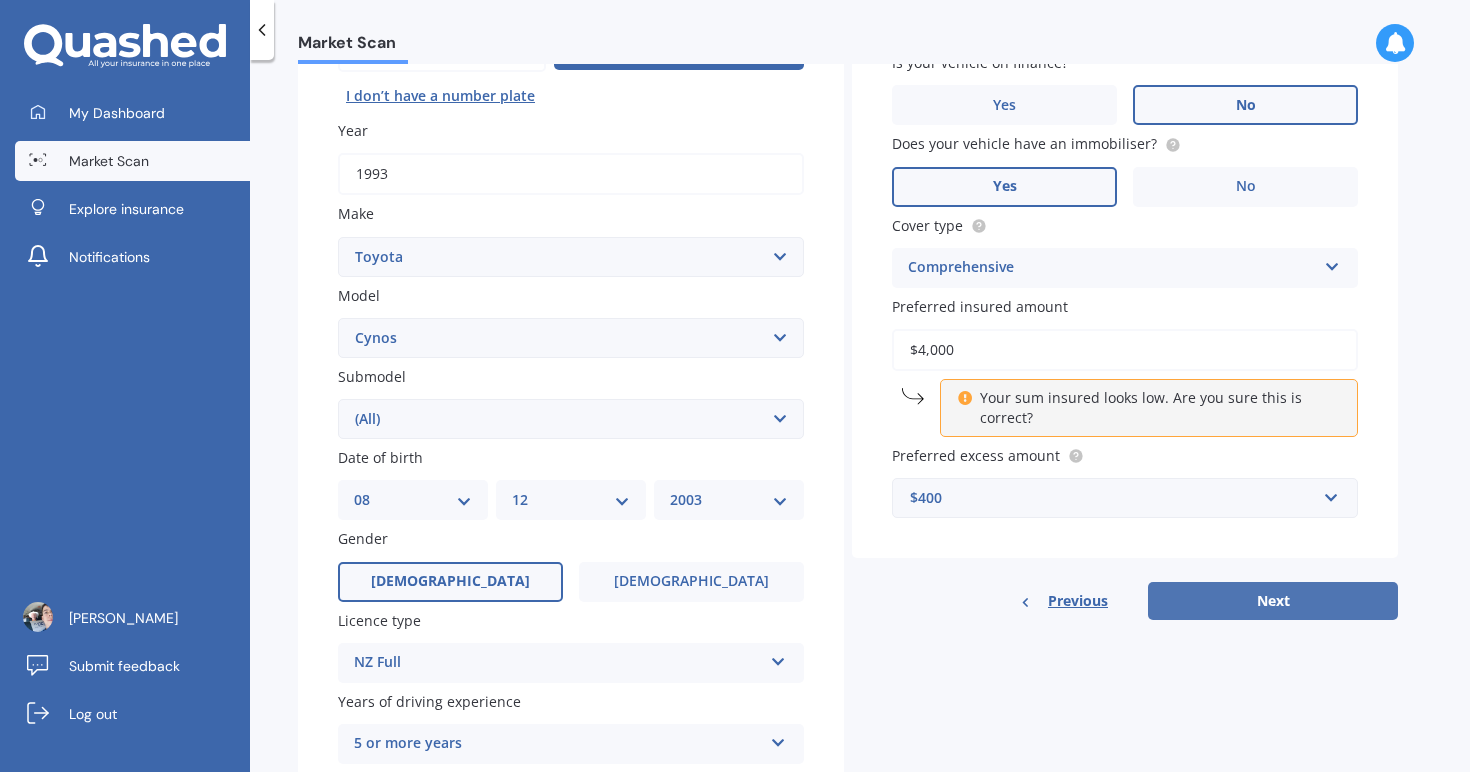 click on "Next" at bounding box center [1273, 601] 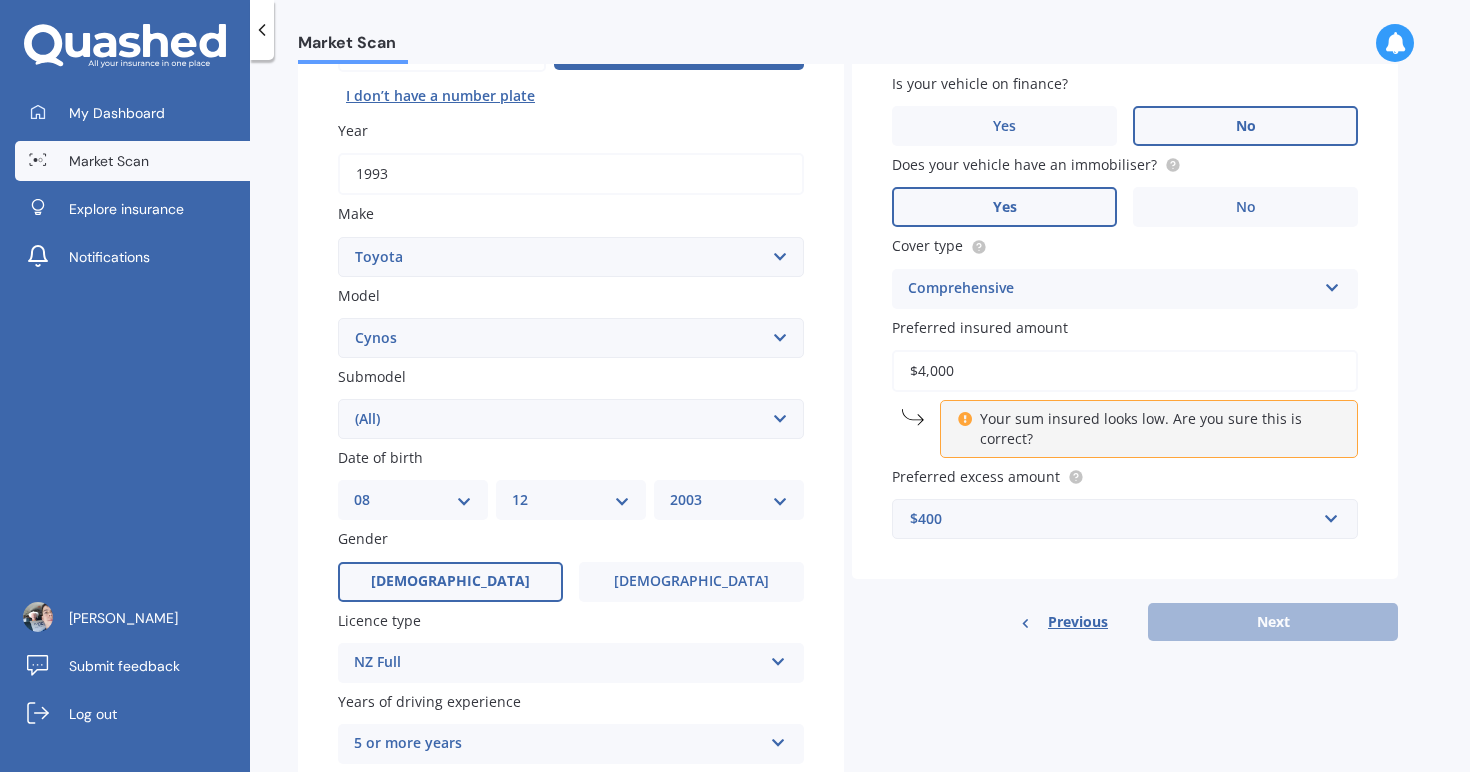 scroll, scrollTop: 137, scrollLeft: 0, axis: vertical 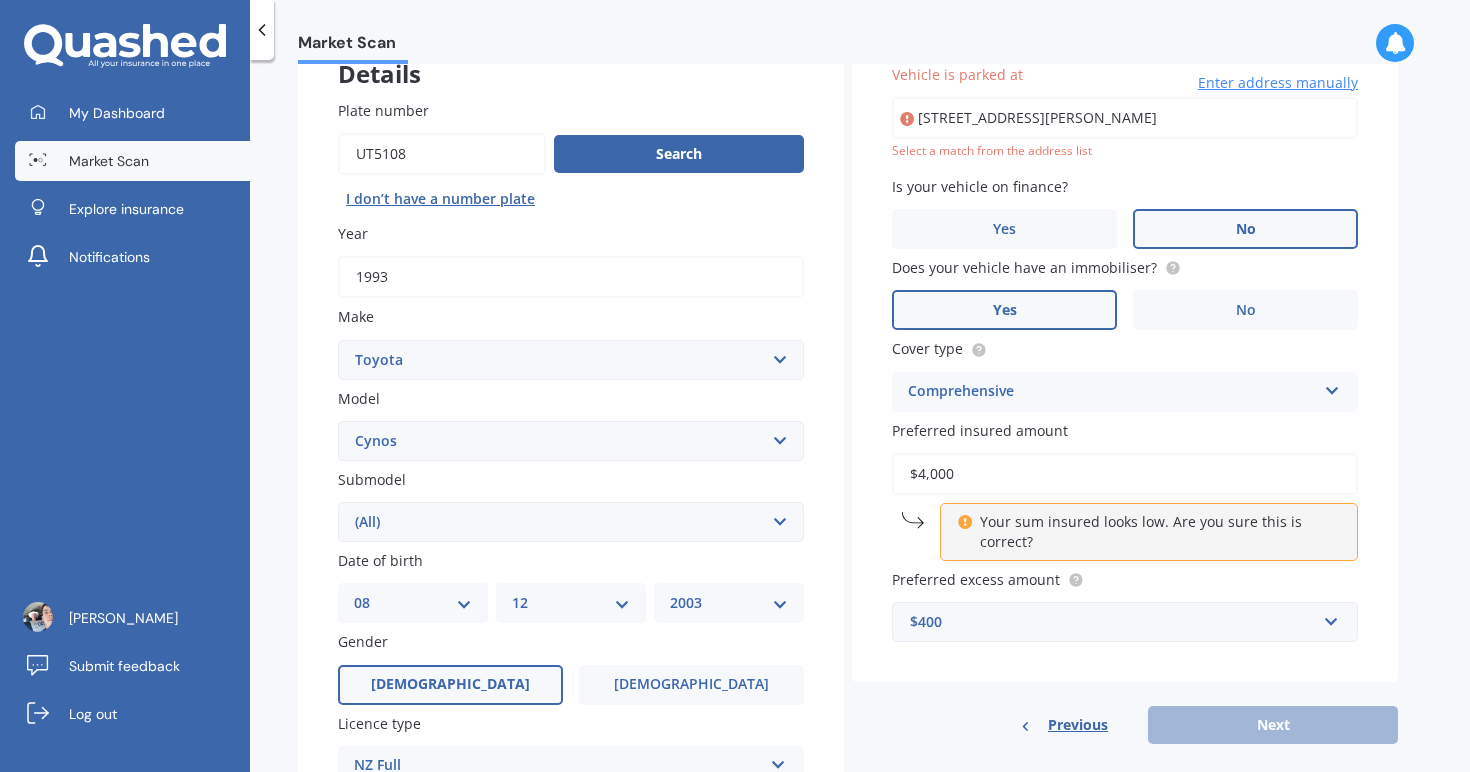 type on "13A Brian Bary Street, Redwoodtown, Blenheim 7201" 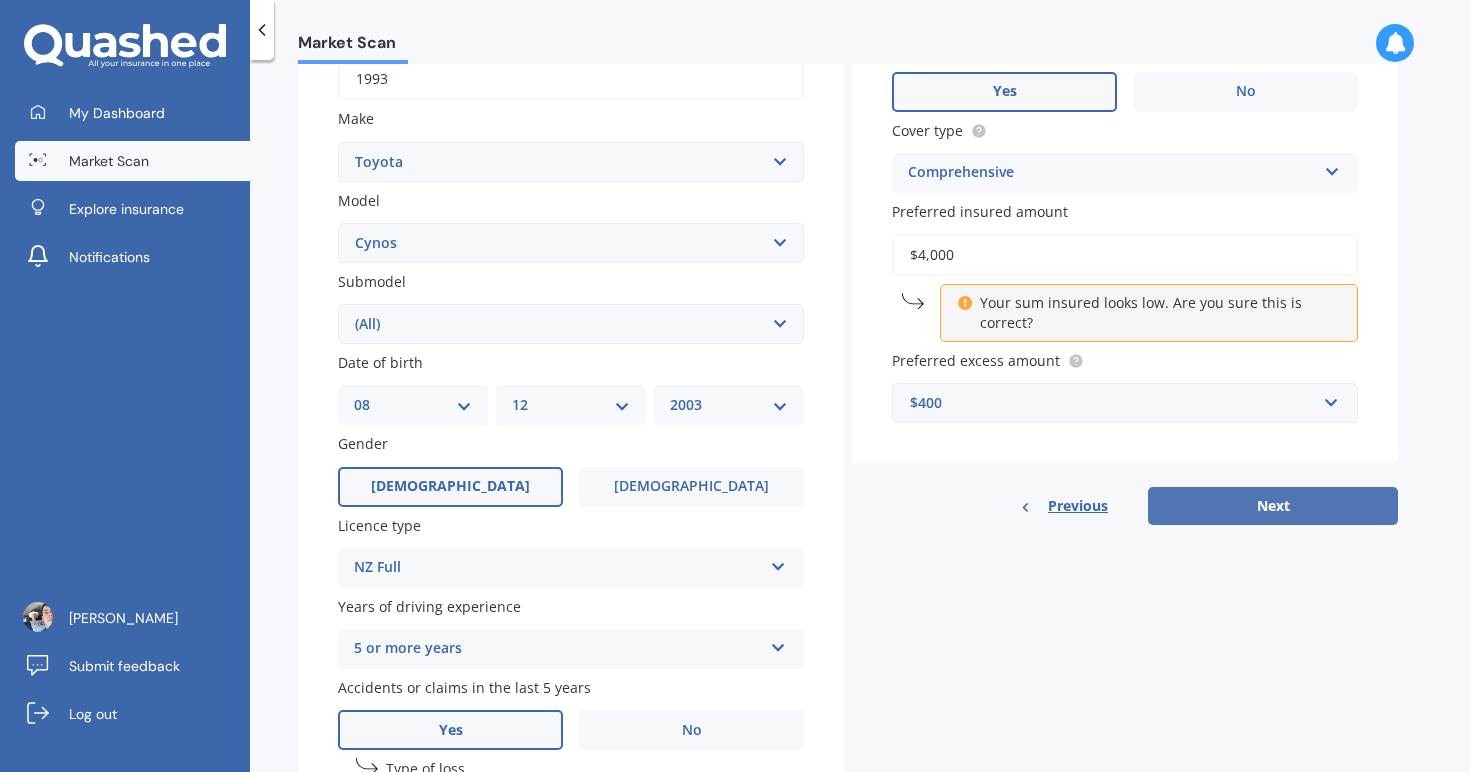 click on "Next" at bounding box center (1273, 506) 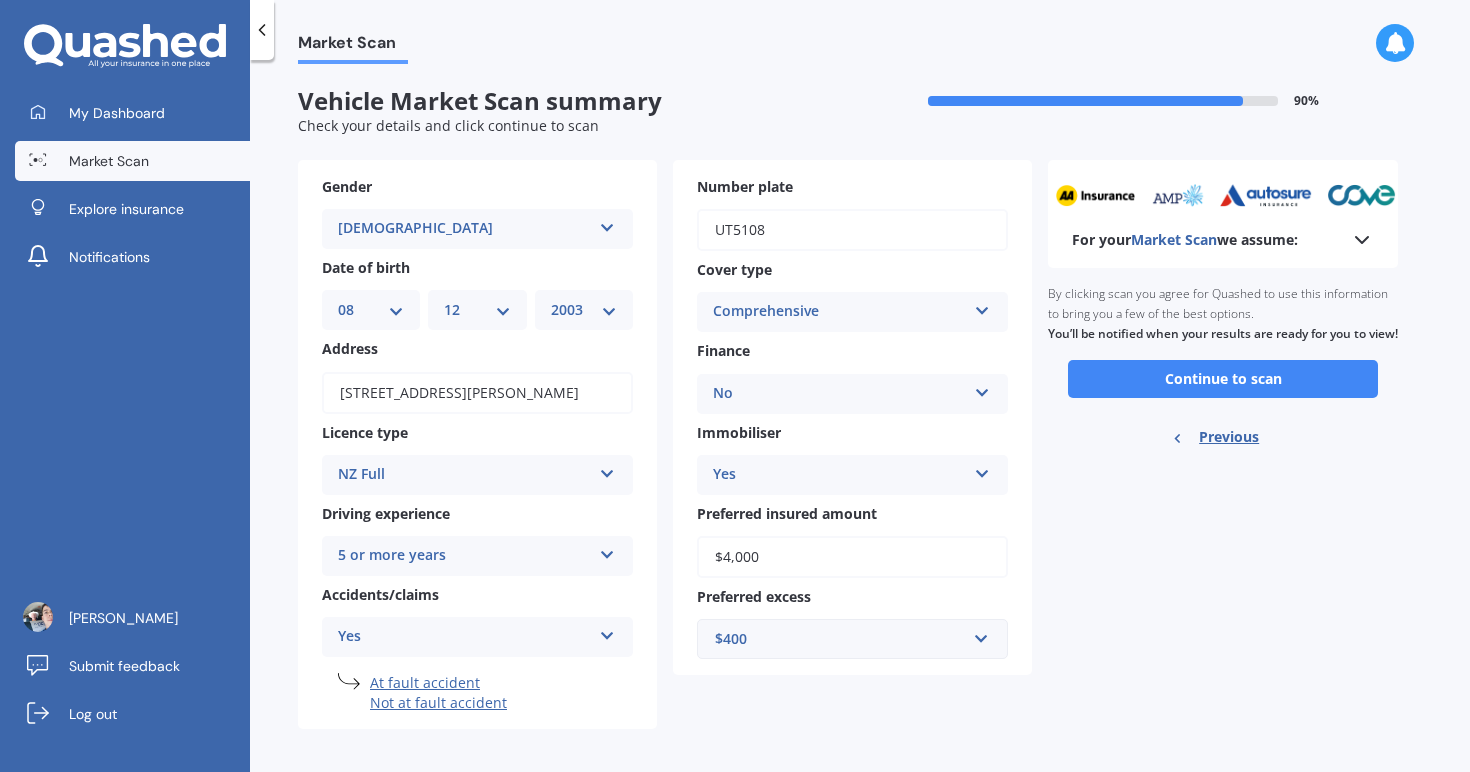 scroll, scrollTop: 0, scrollLeft: 0, axis: both 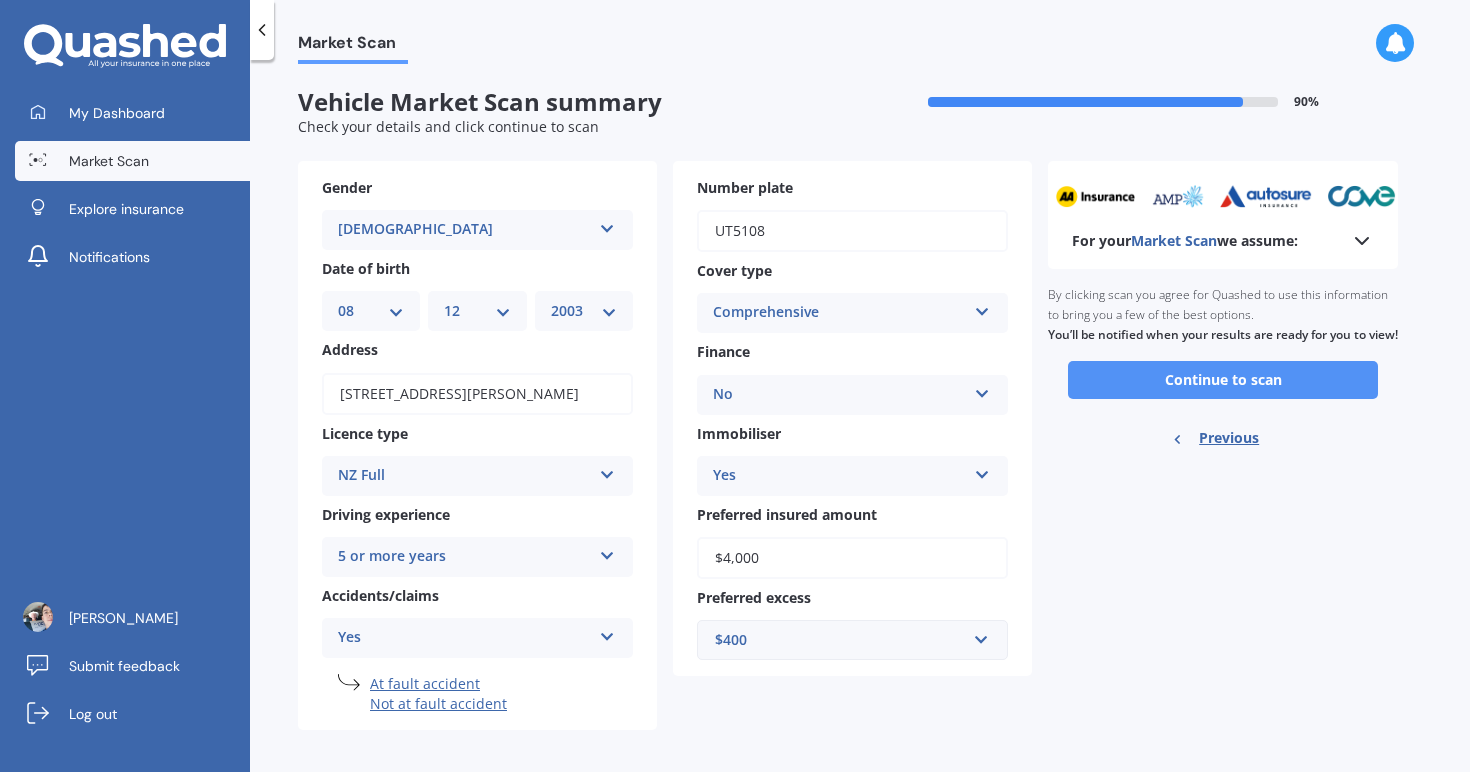 click on "Continue to scan" at bounding box center [1223, 380] 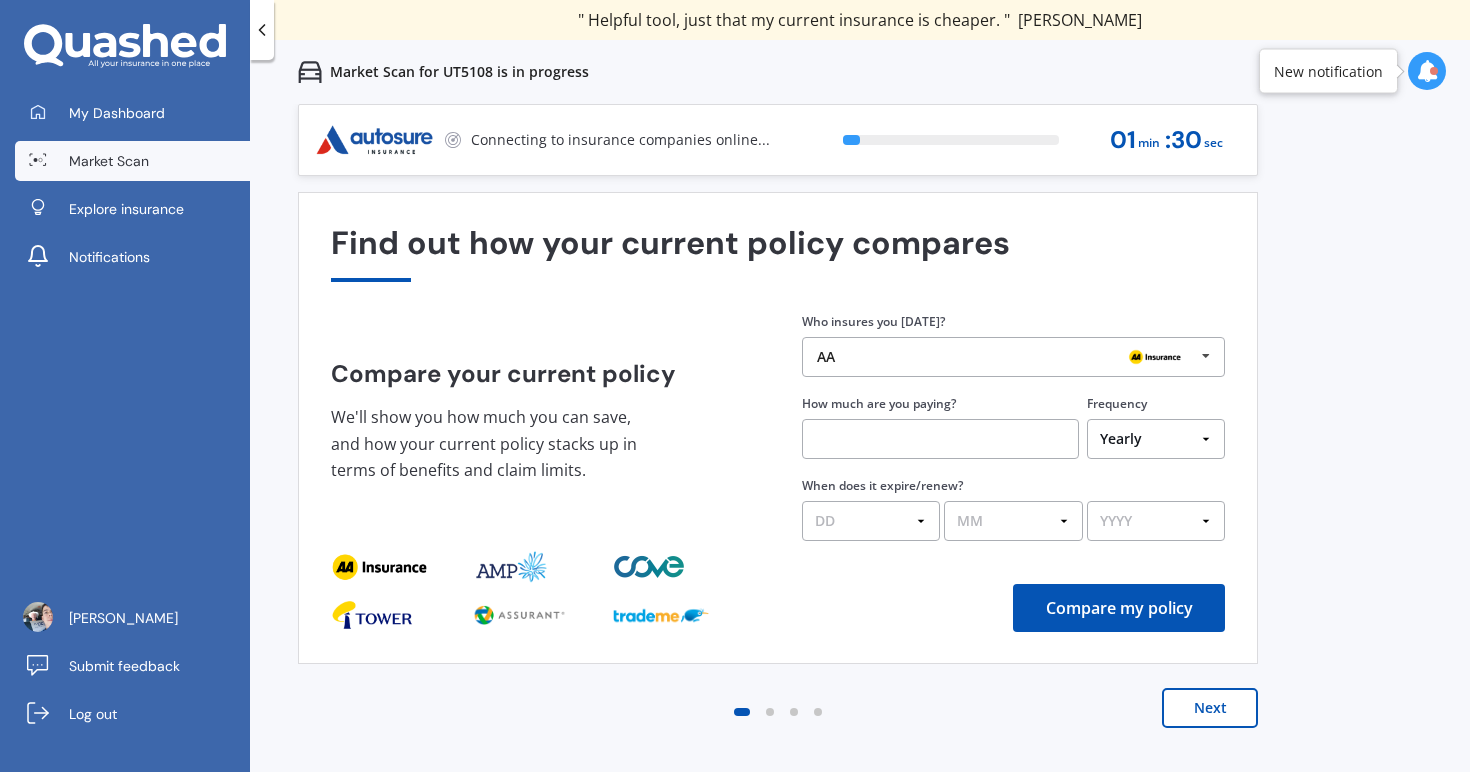 click on "Next" at bounding box center [1210, 708] 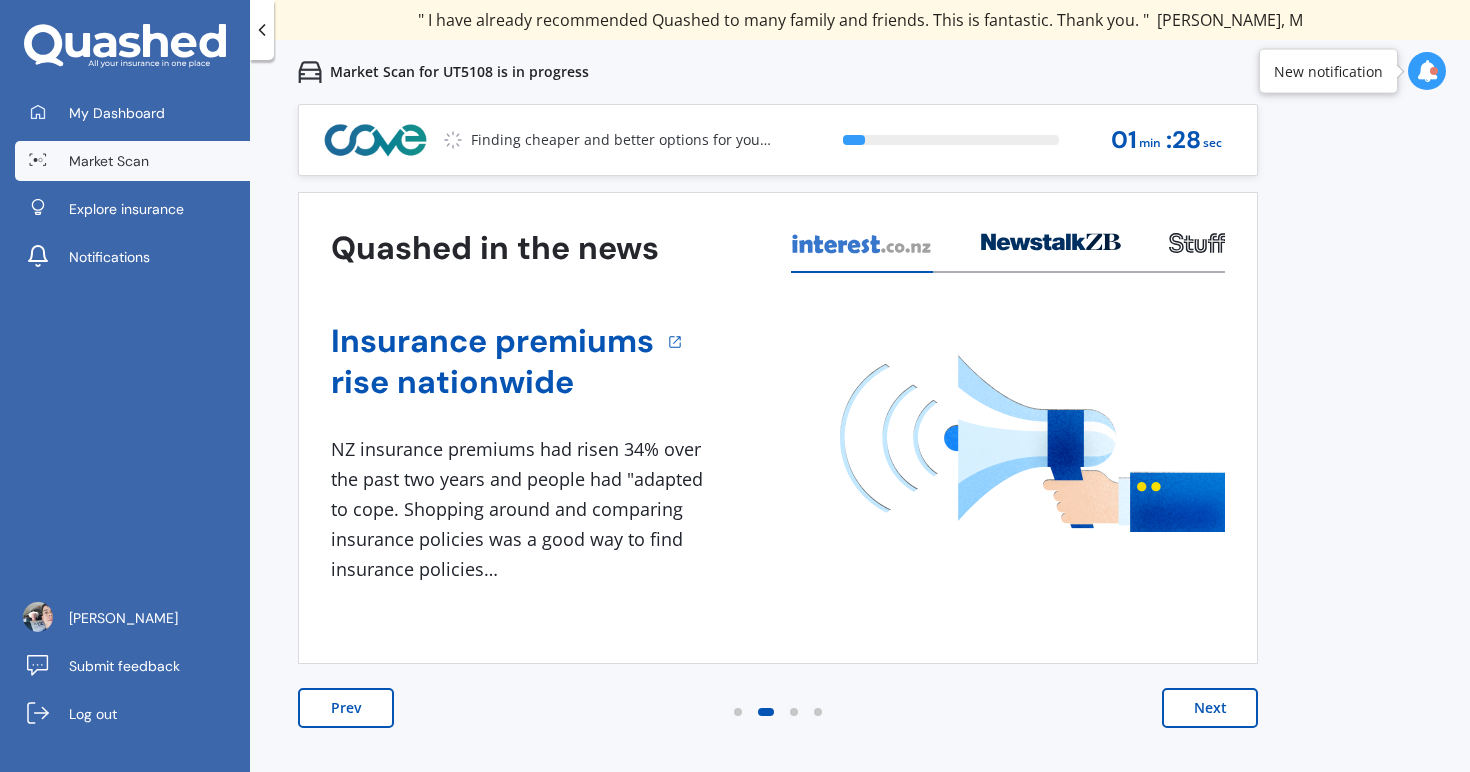 click on "Prev" at bounding box center [346, 708] 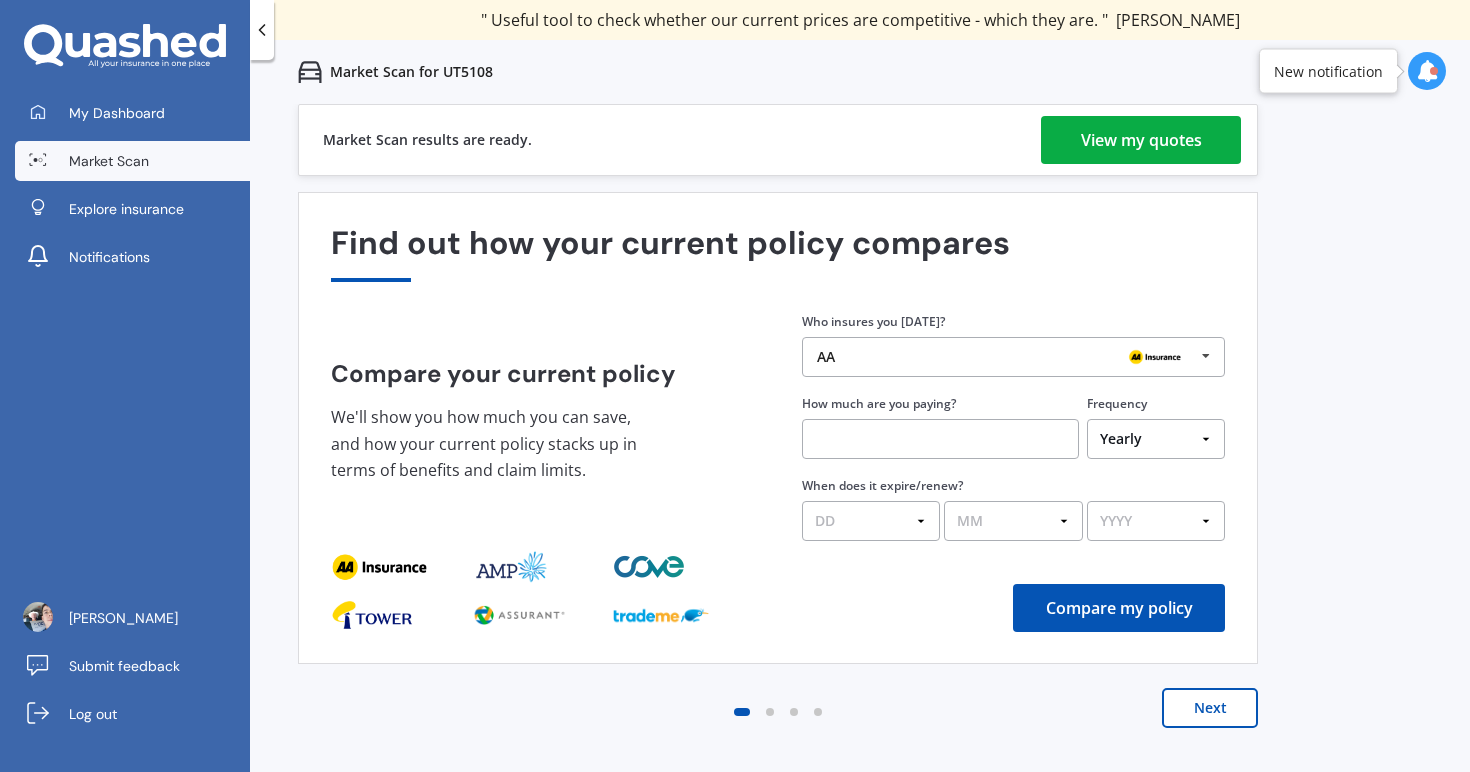 click on "View my quotes" at bounding box center (1141, 140) 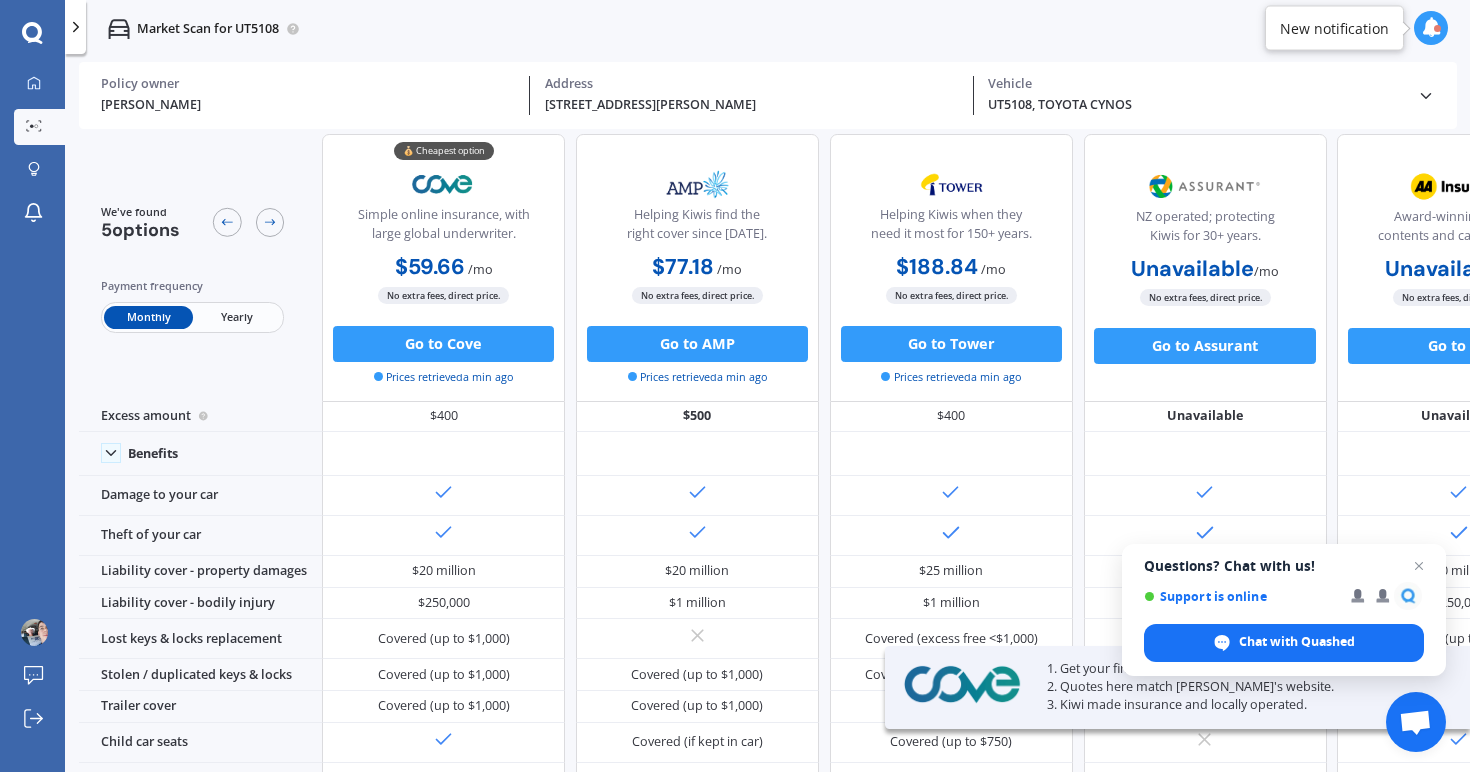 scroll, scrollTop: 0, scrollLeft: 0, axis: both 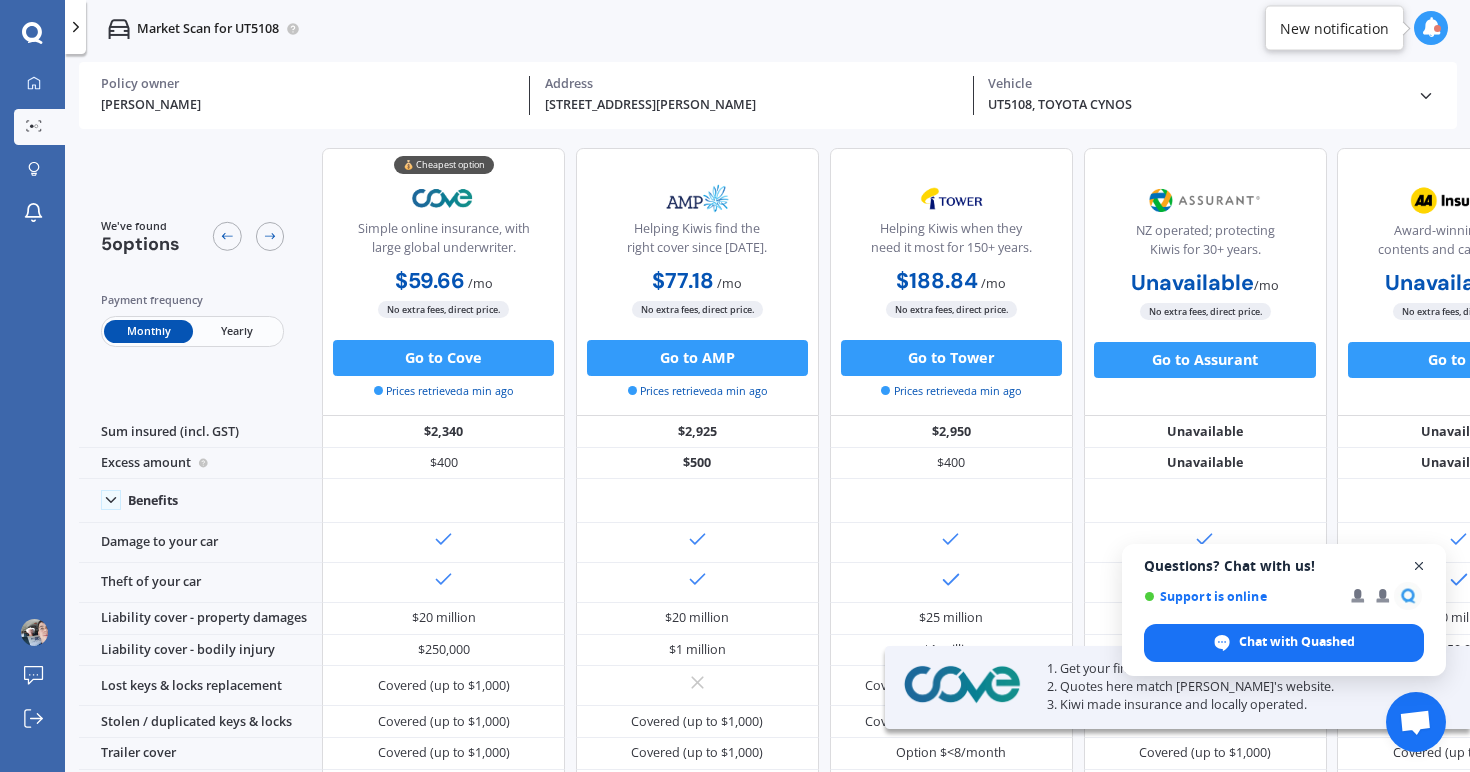 click at bounding box center [1419, 566] 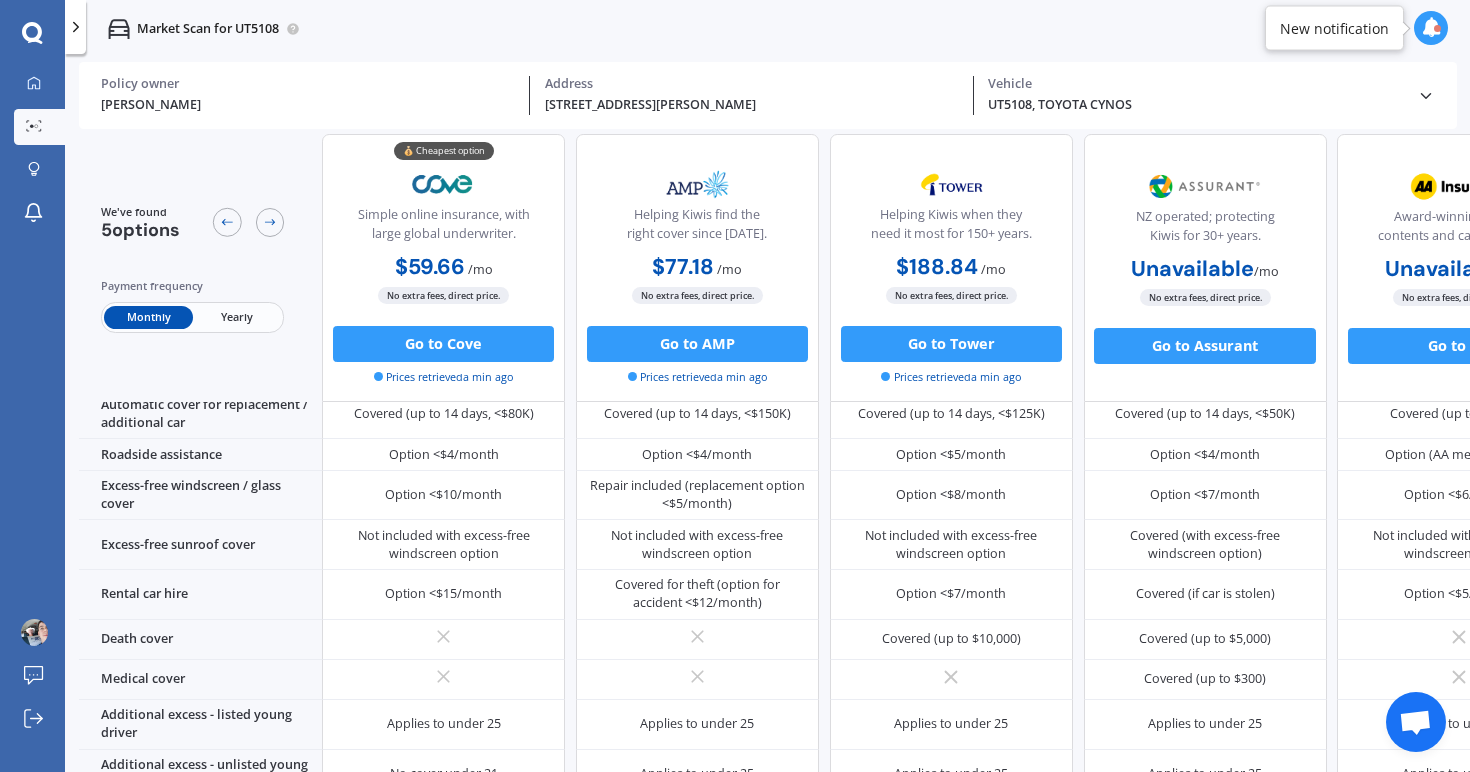 scroll, scrollTop: 657, scrollLeft: 0, axis: vertical 